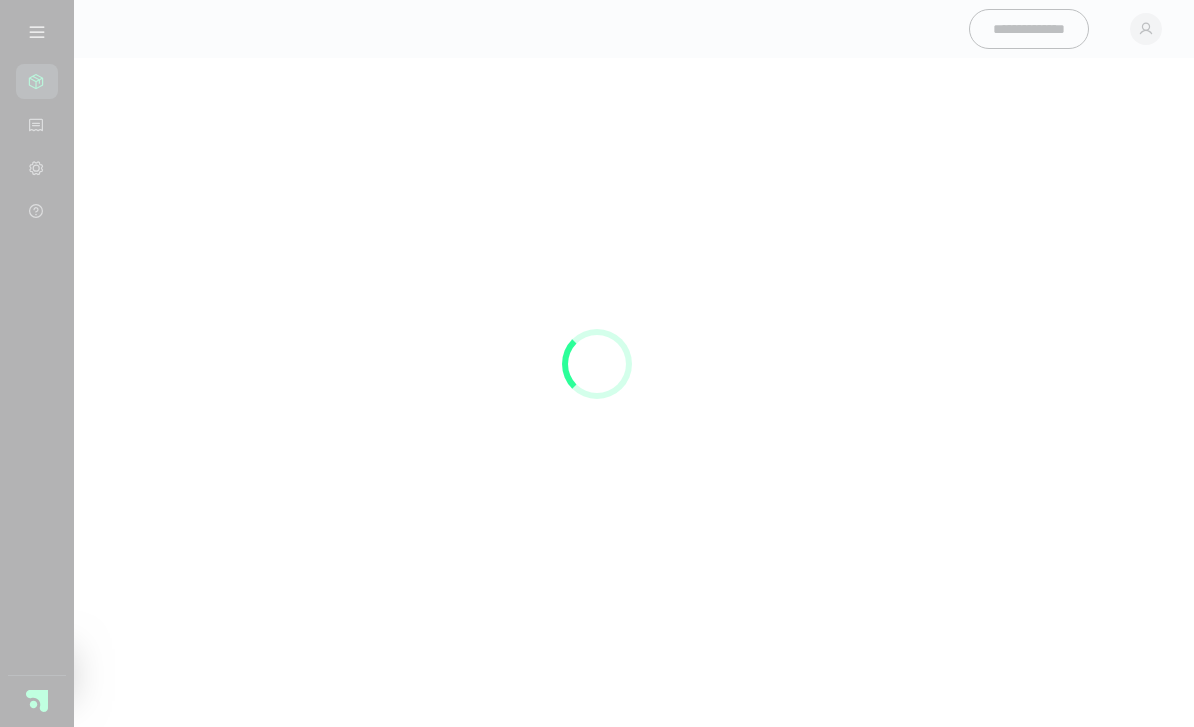 scroll, scrollTop: 0, scrollLeft: 0, axis: both 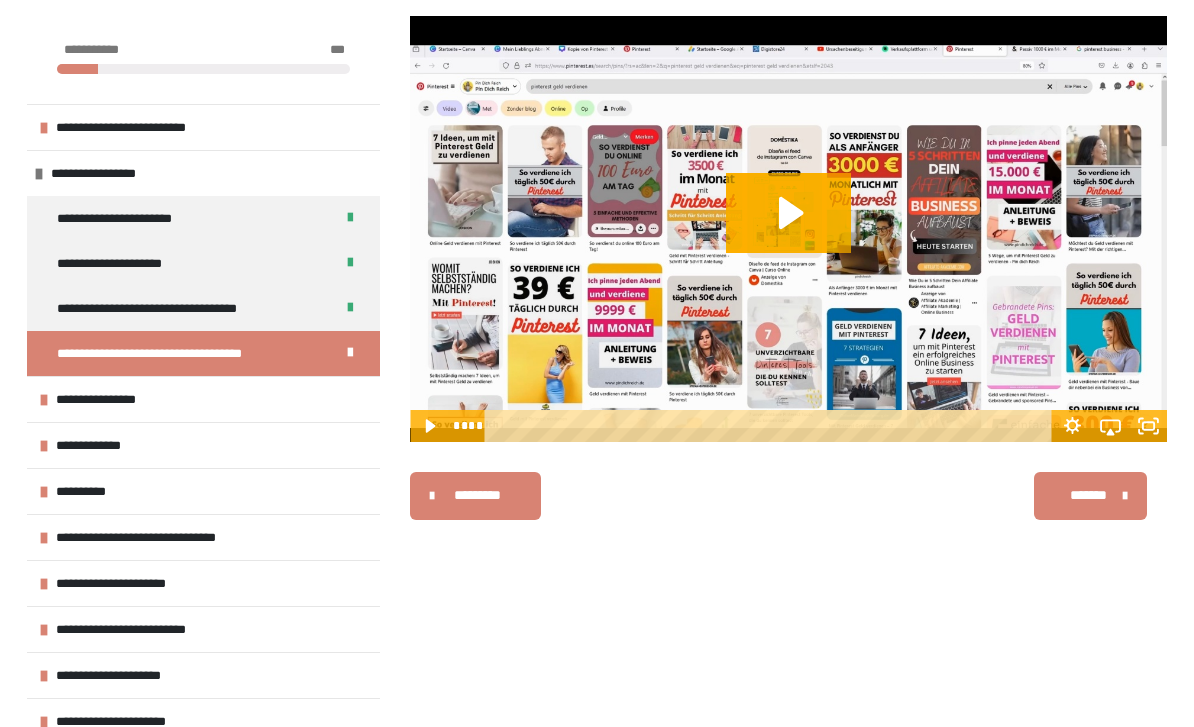 click on "**********" at bounding box center [106, 399] 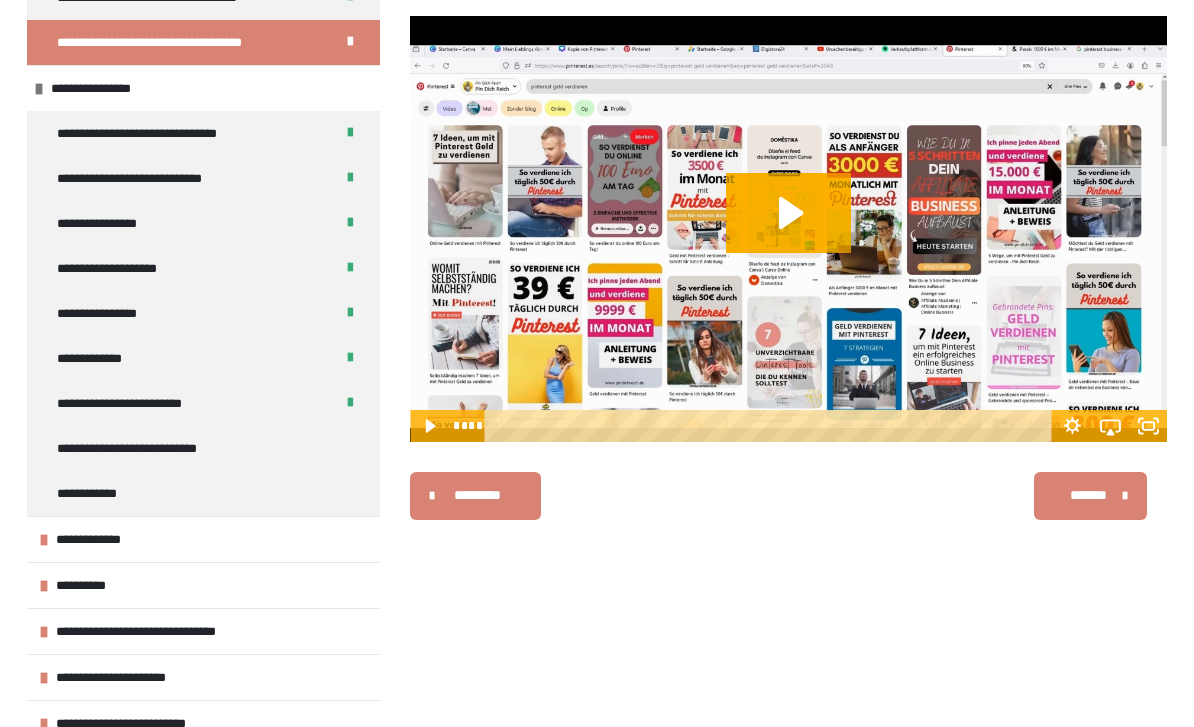 scroll, scrollTop: 312, scrollLeft: 0, axis: vertical 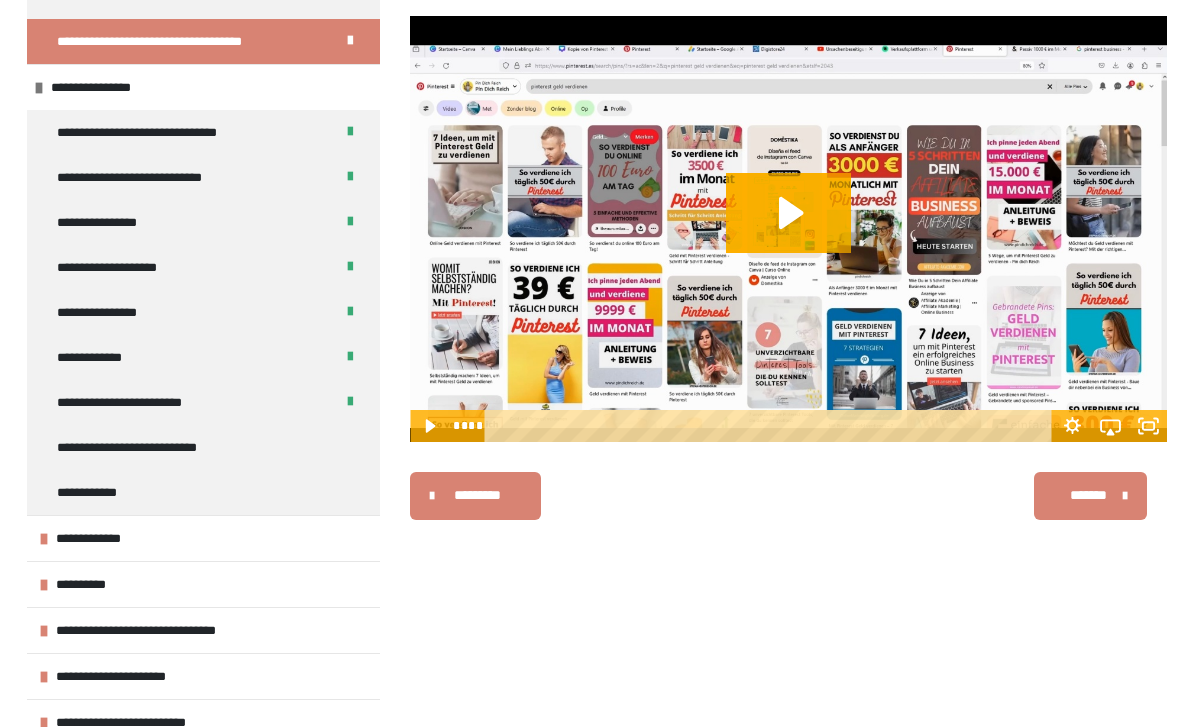 click on "**********" at bounding box center (148, 447) 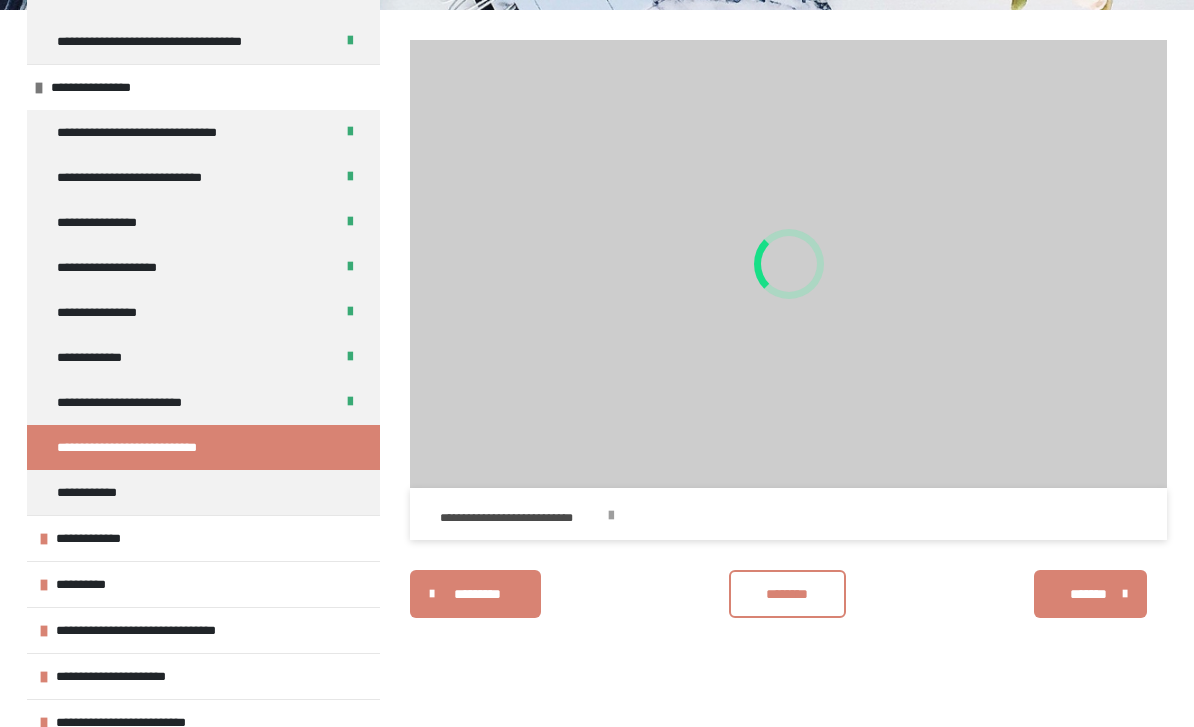 click on "**********" at bounding box center (559, 516) 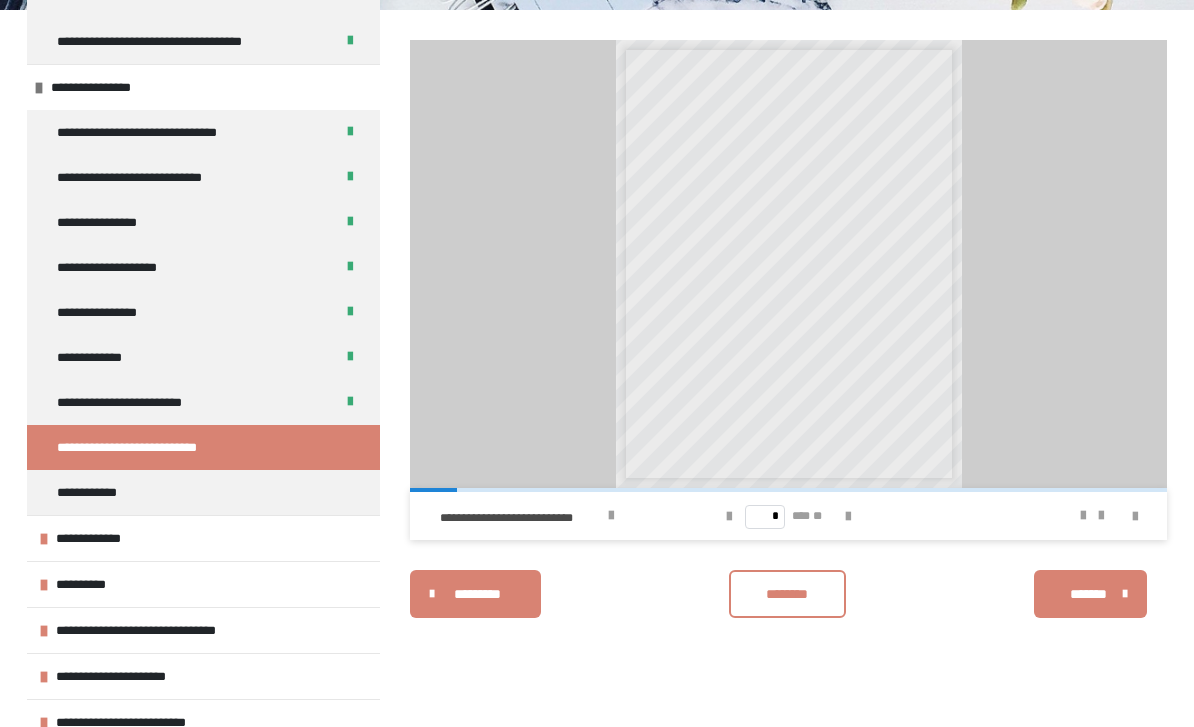 click at bounding box center [611, 516] 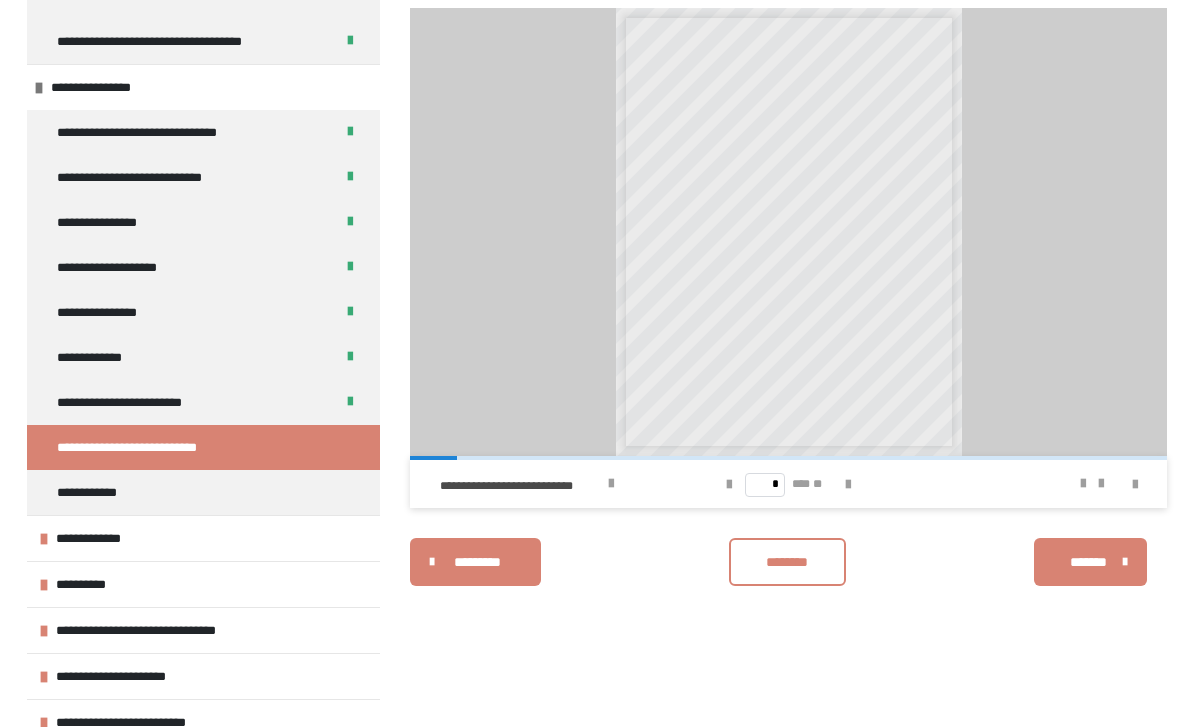 click at bounding box center (848, 485) 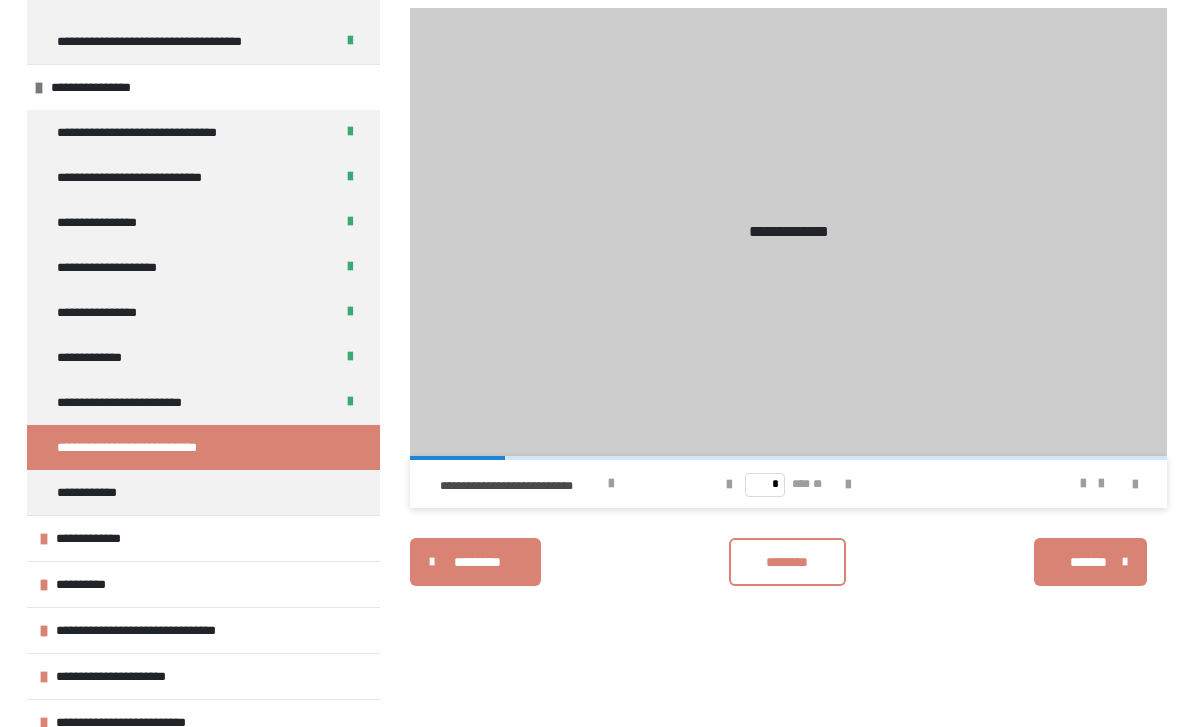 type on "*" 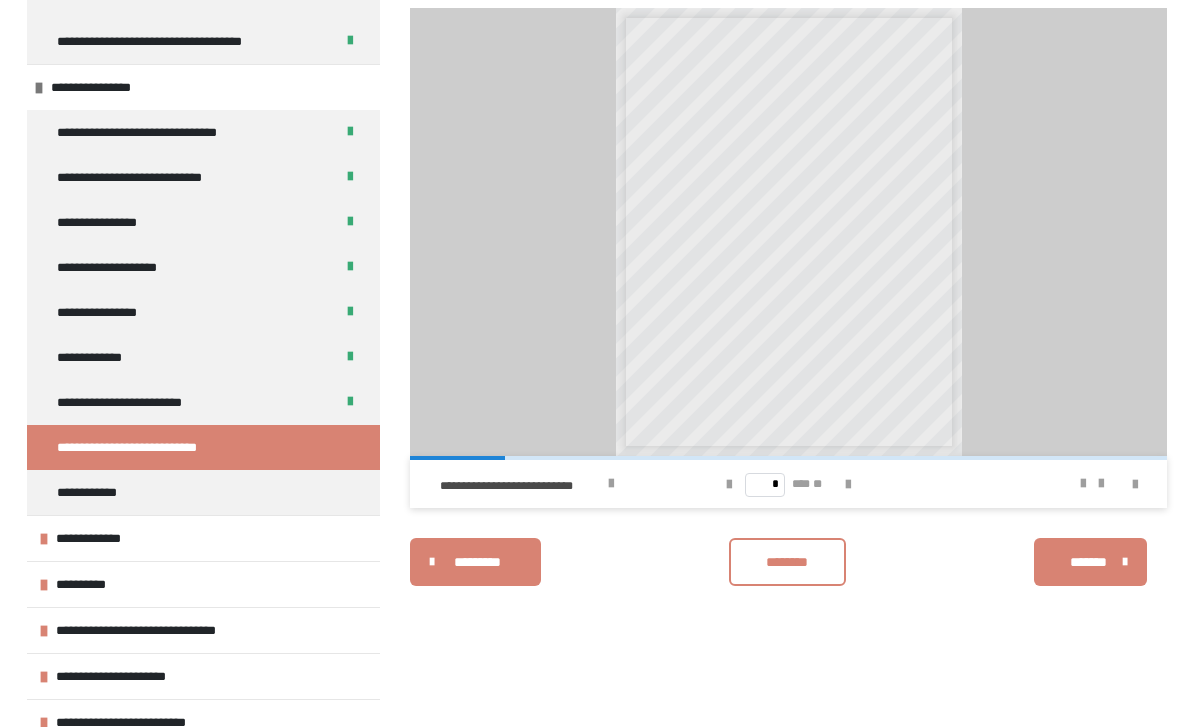 click on "**********" at bounding box center [104, 538] 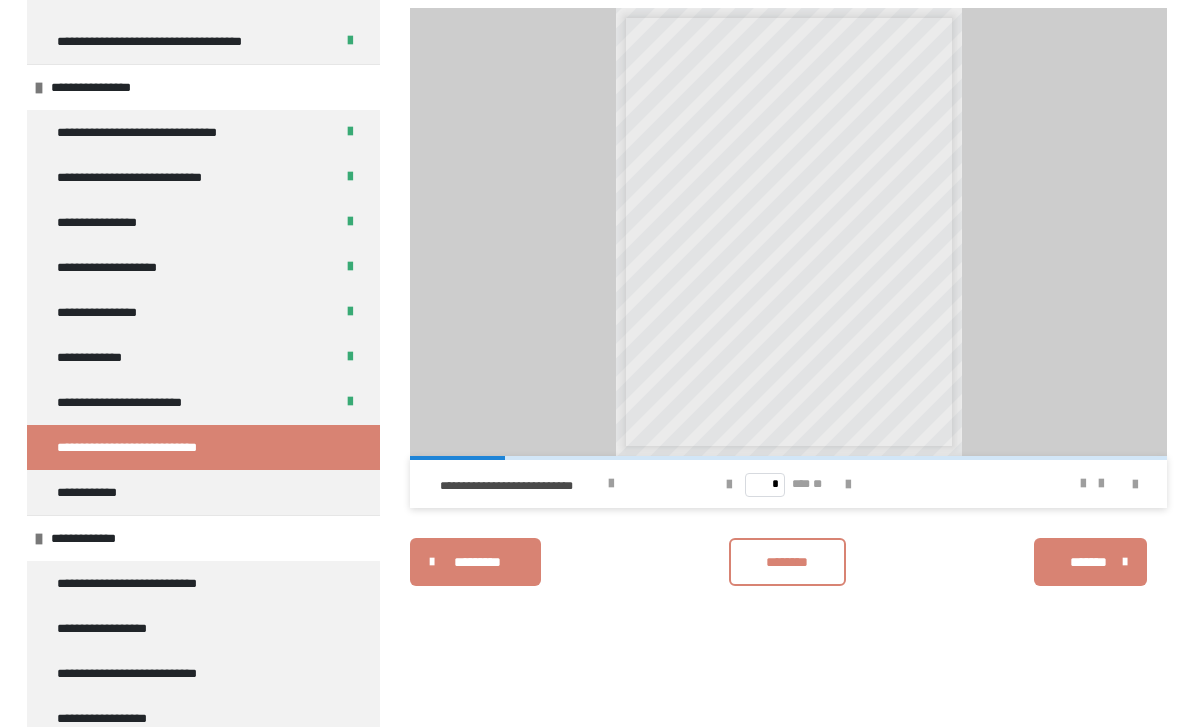 click on "**********" at bounding box center (147, 583) 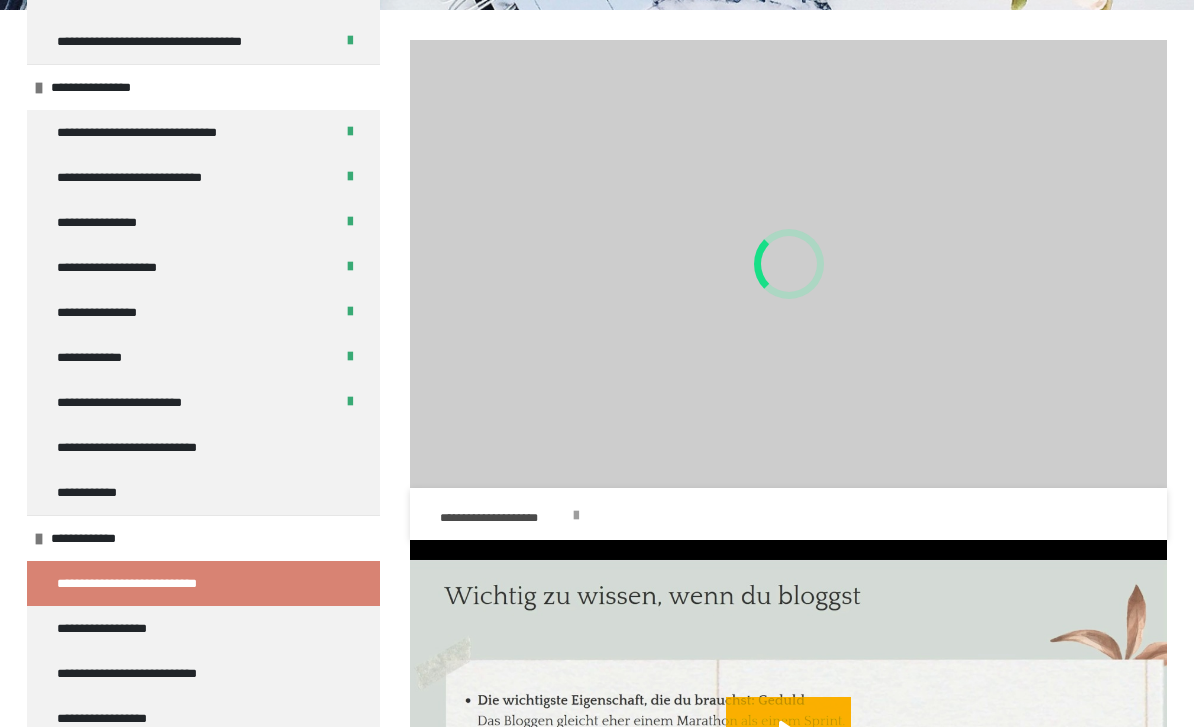 scroll, scrollTop: 252, scrollLeft: 0, axis: vertical 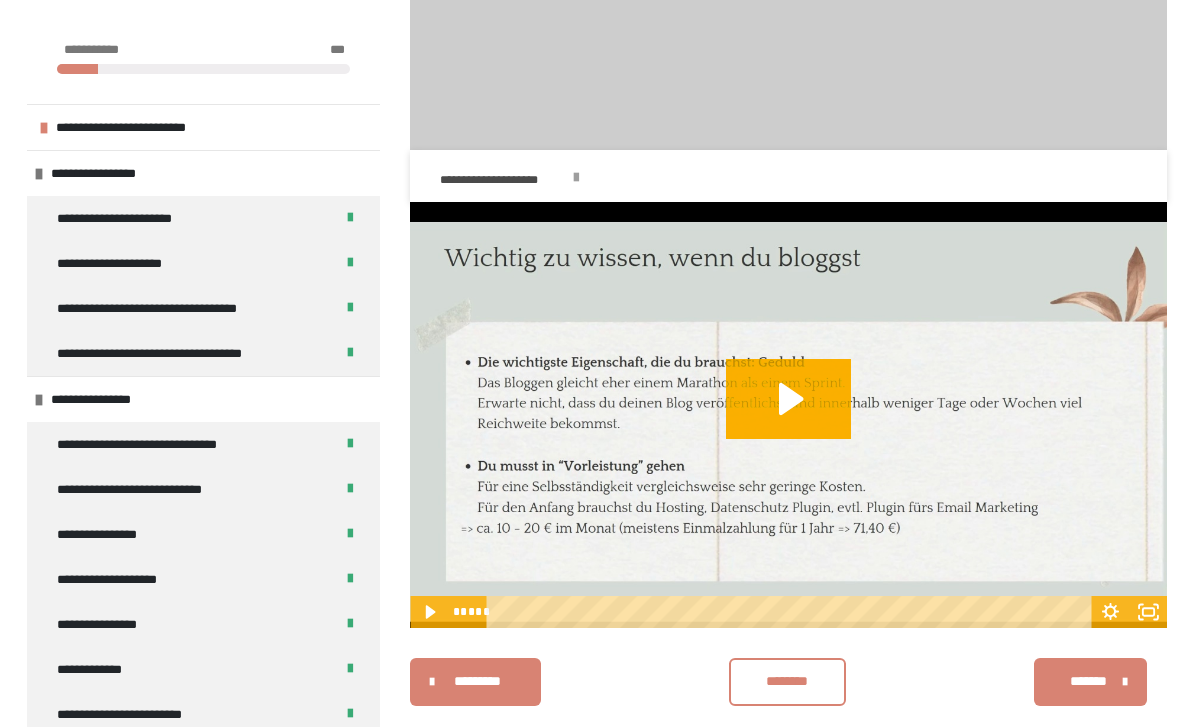 click 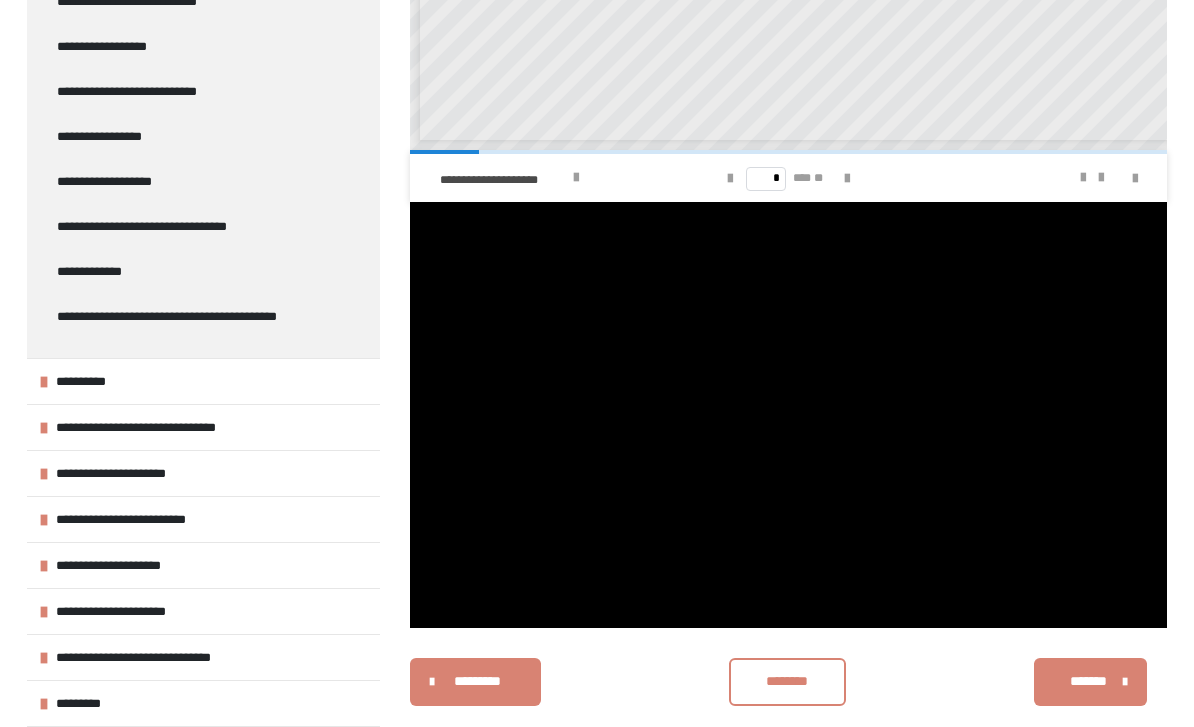 scroll, scrollTop: 991, scrollLeft: 0, axis: vertical 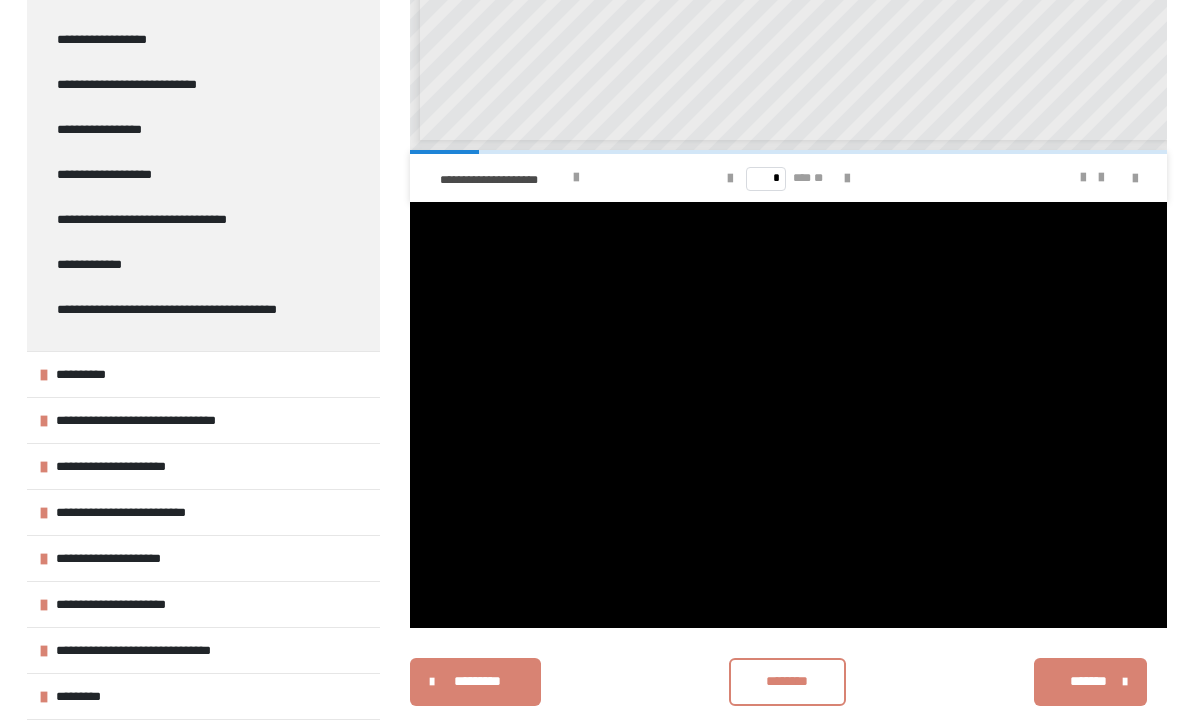 click at bounding box center (44, 375) 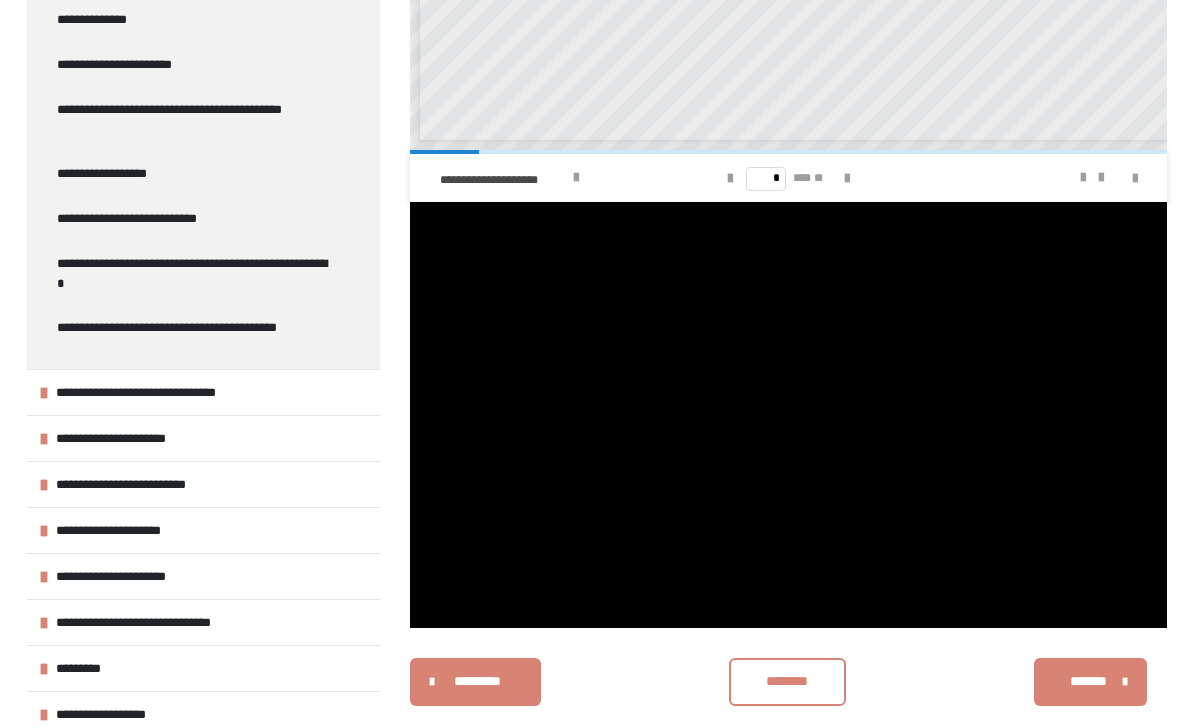 scroll, scrollTop: 1488, scrollLeft: 0, axis: vertical 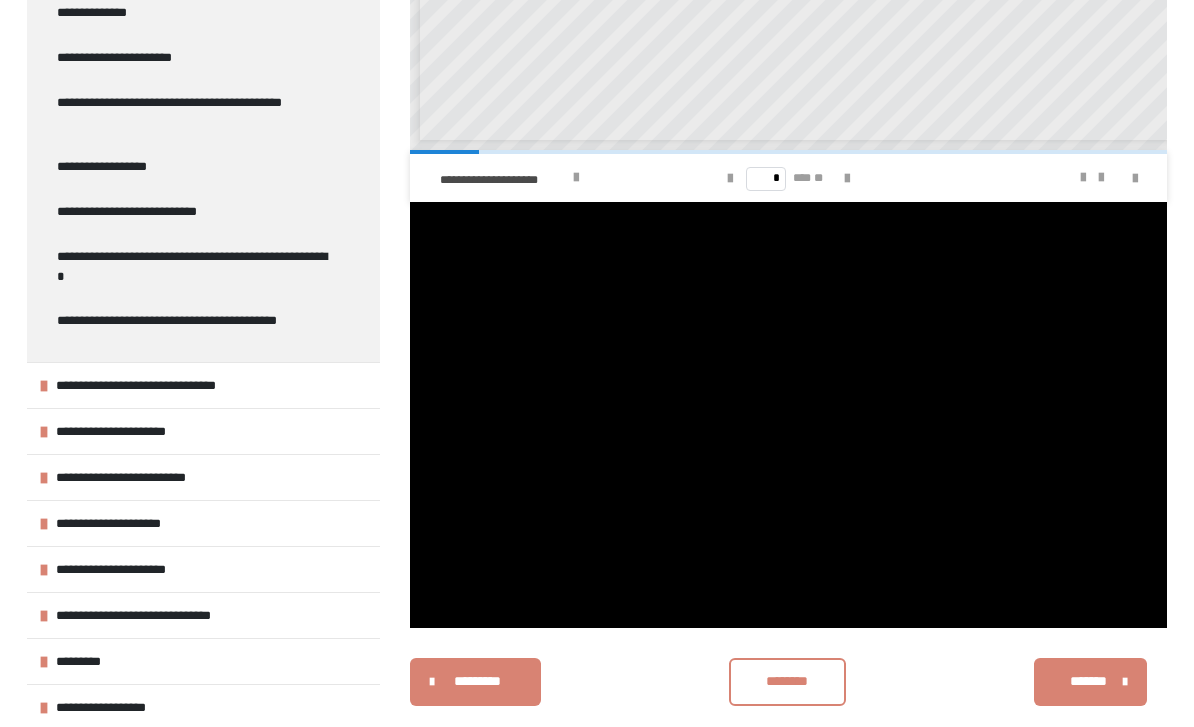 click on "**********" at bounding box center (203, 385) 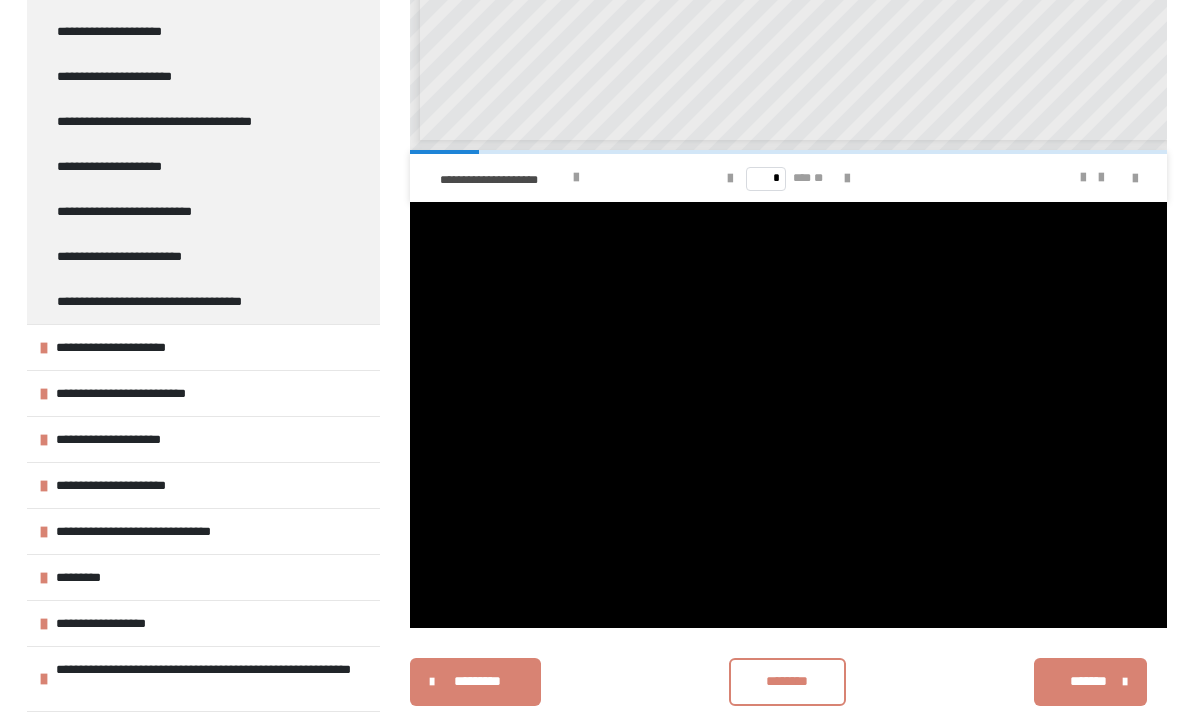 scroll, scrollTop: 1977, scrollLeft: 0, axis: vertical 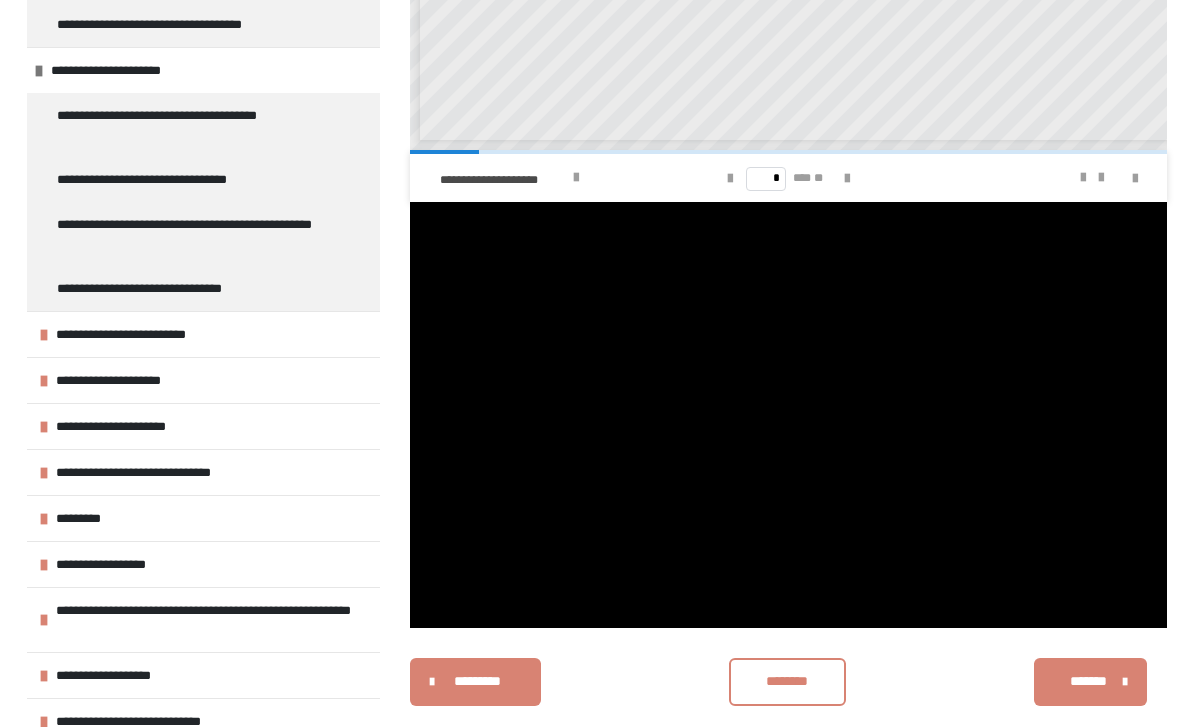 click on "**********" at bounding box center [597, 79] 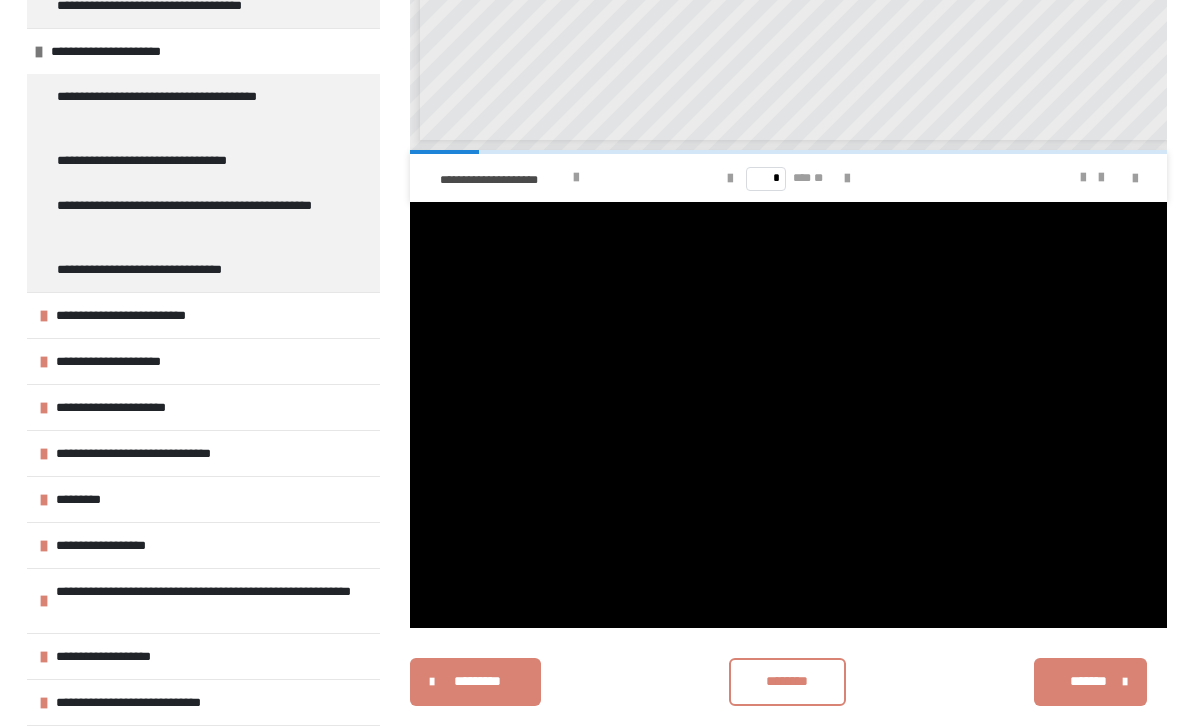 scroll, scrollTop: 2273, scrollLeft: 0, axis: vertical 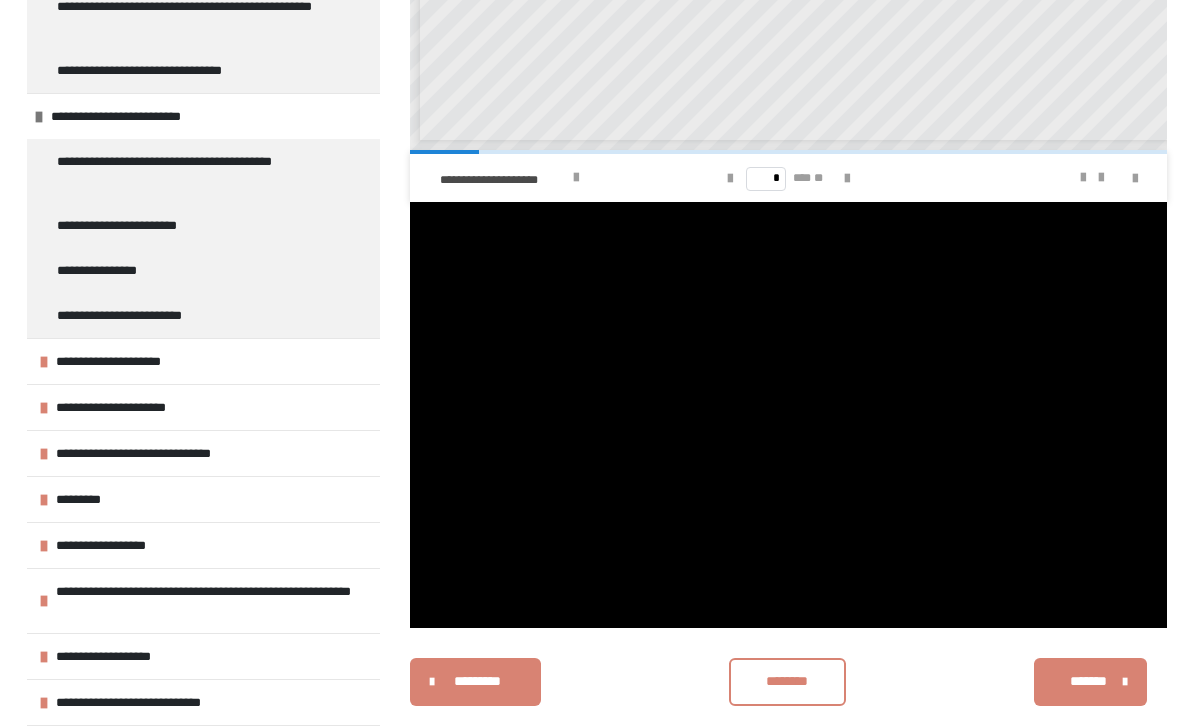 click on "**********" at bounding box center (597, 79) 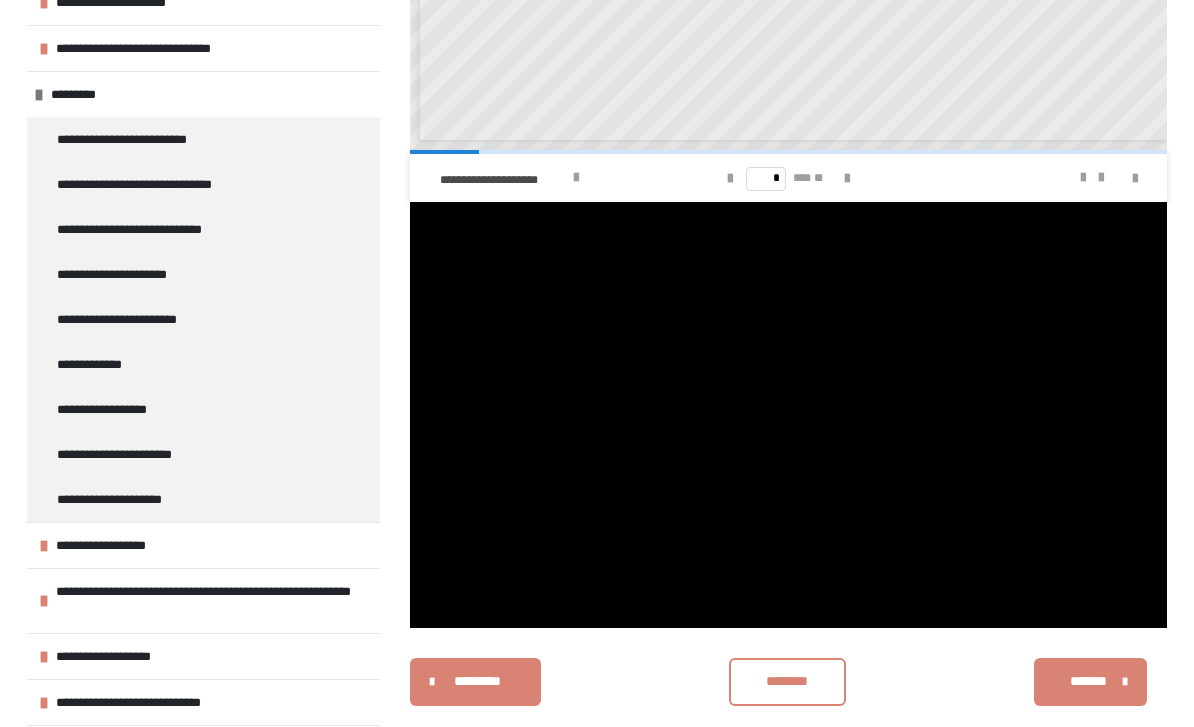 scroll, scrollTop: 2877, scrollLeft: 0, axis: vertical 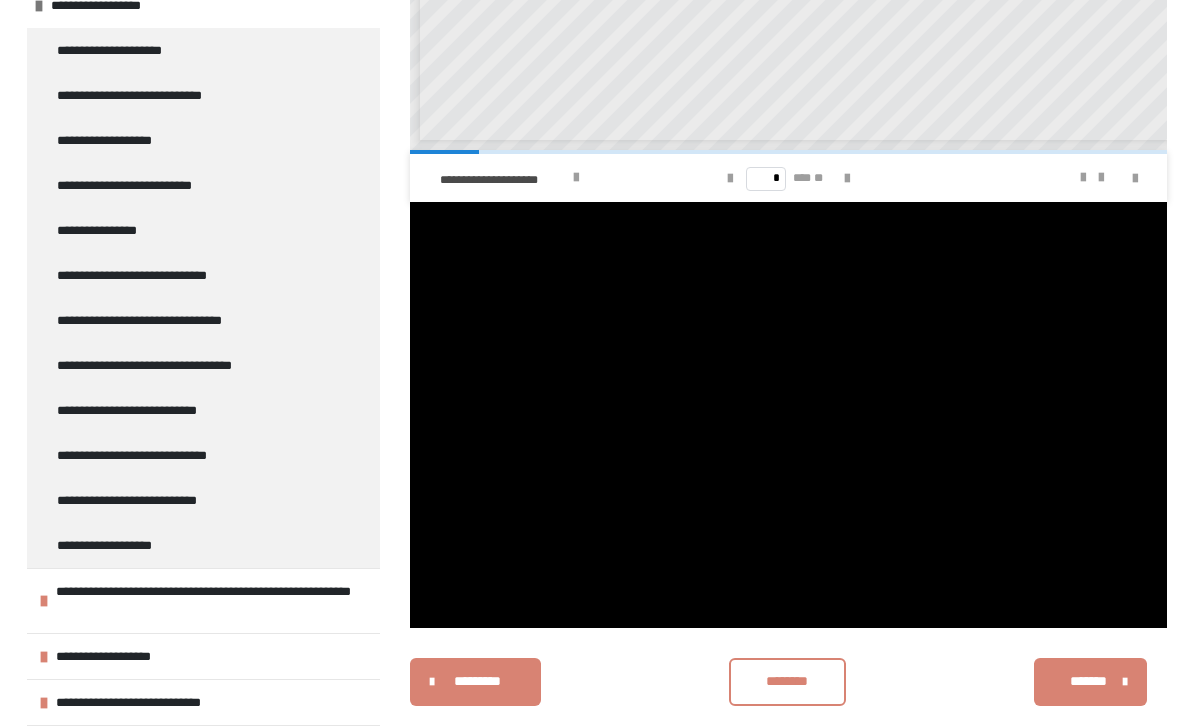 click on "**********" at bounding box center [203, 600] 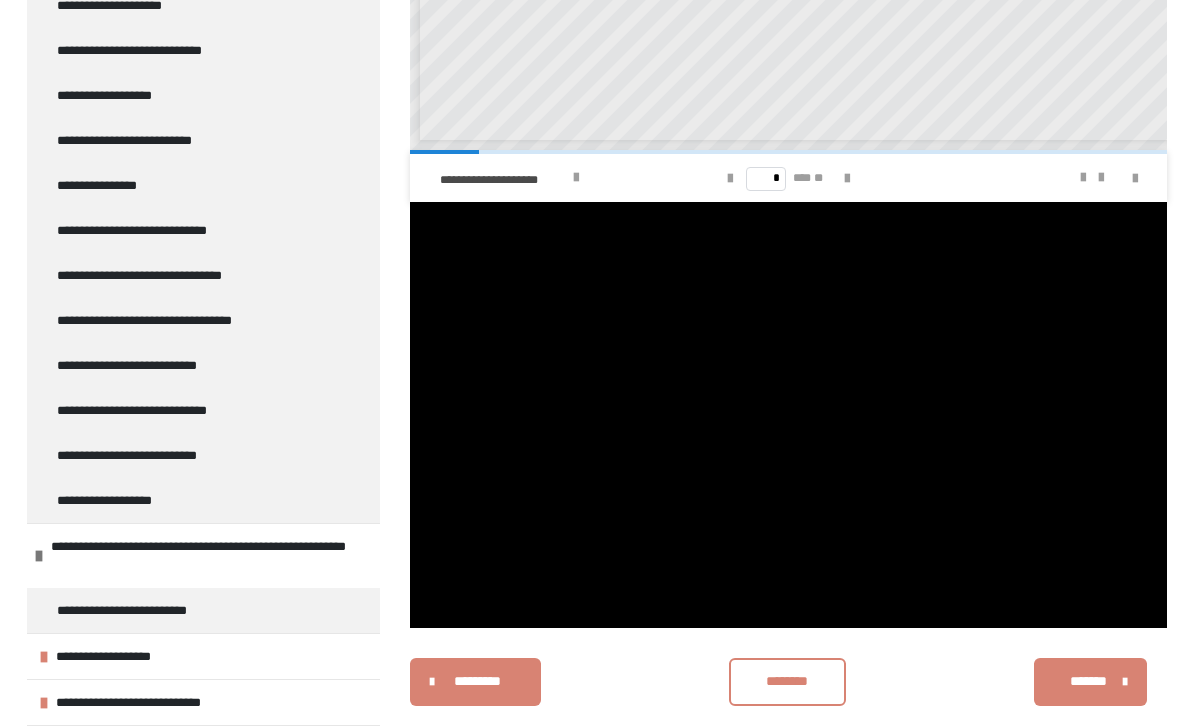 scroll, scrollTop: 3462, scrollLeft: 0, axis: vertical 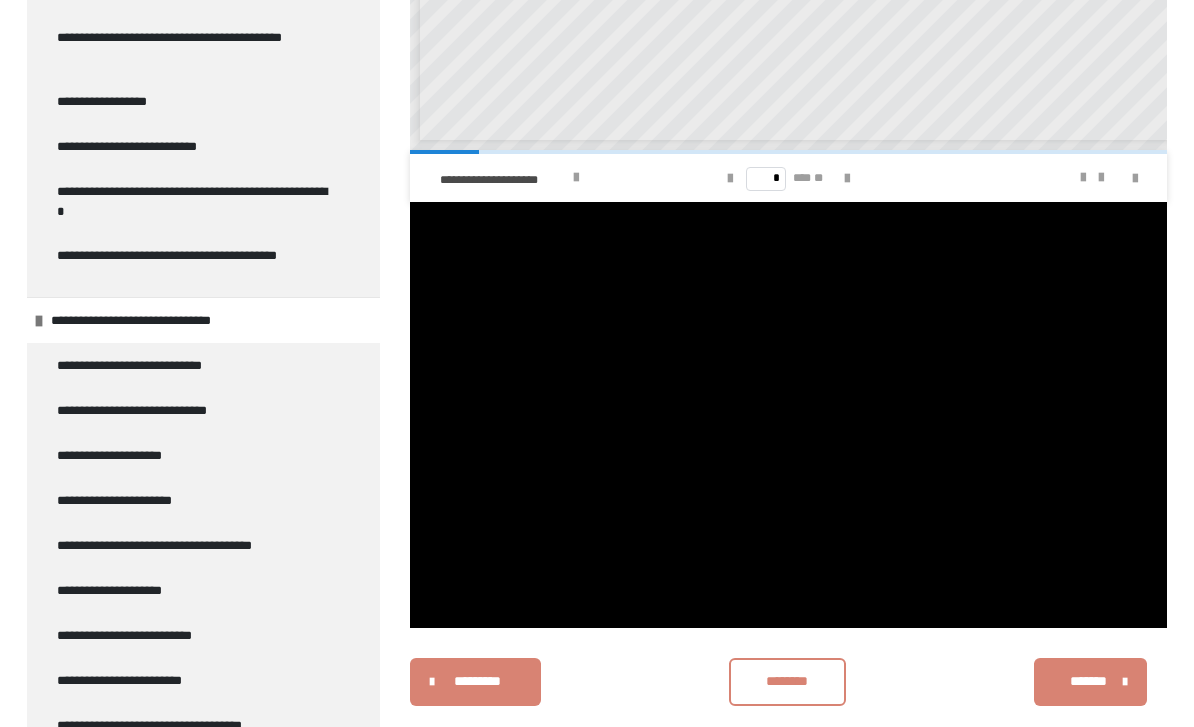 click at bounding box center [788, 415] 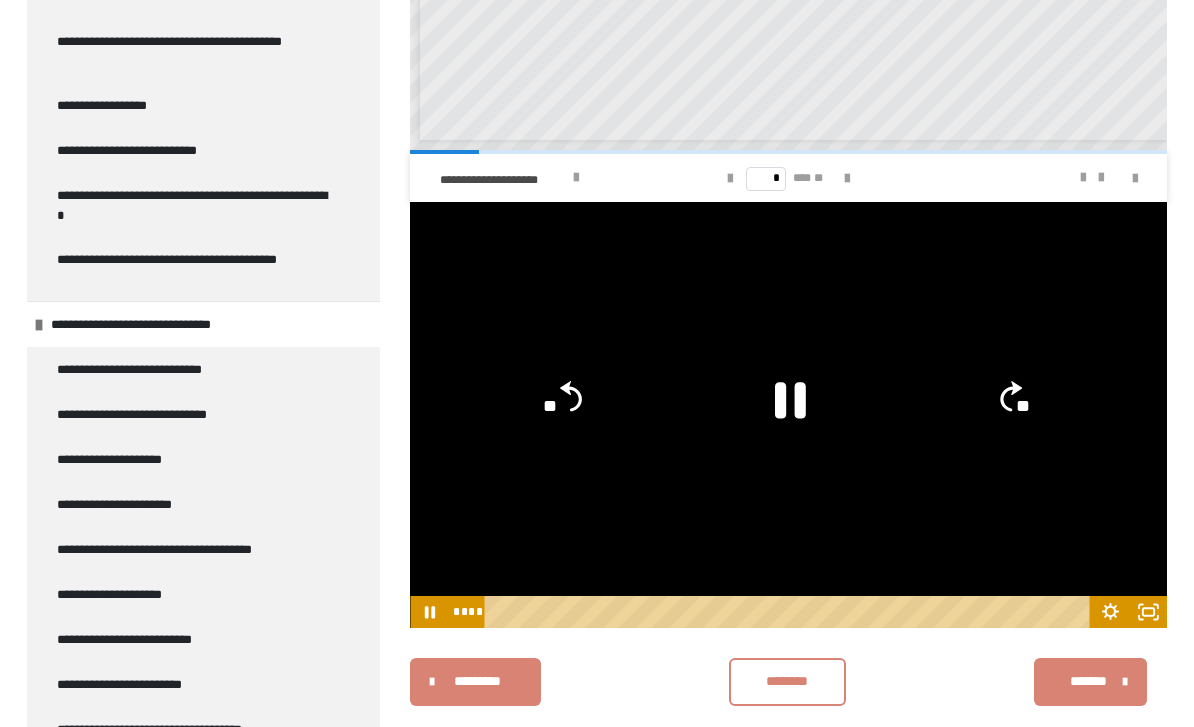 scroll, scrollTop: 1547, scrollLeft: 0, axis: vertical 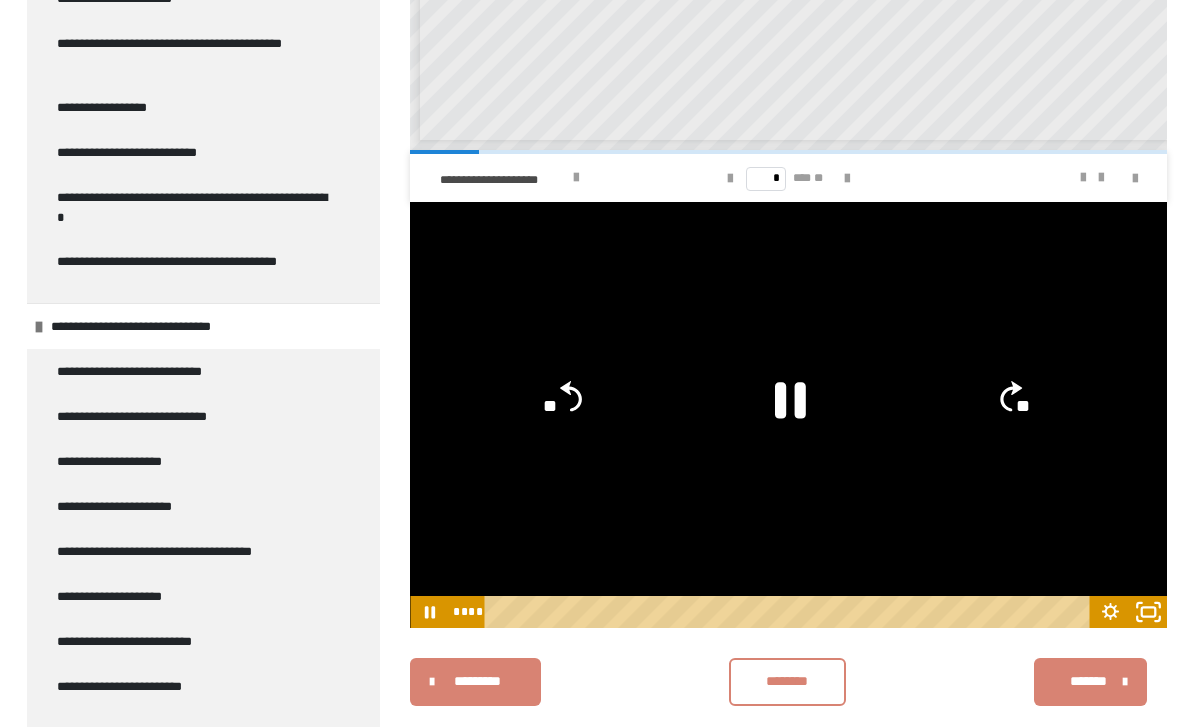 click 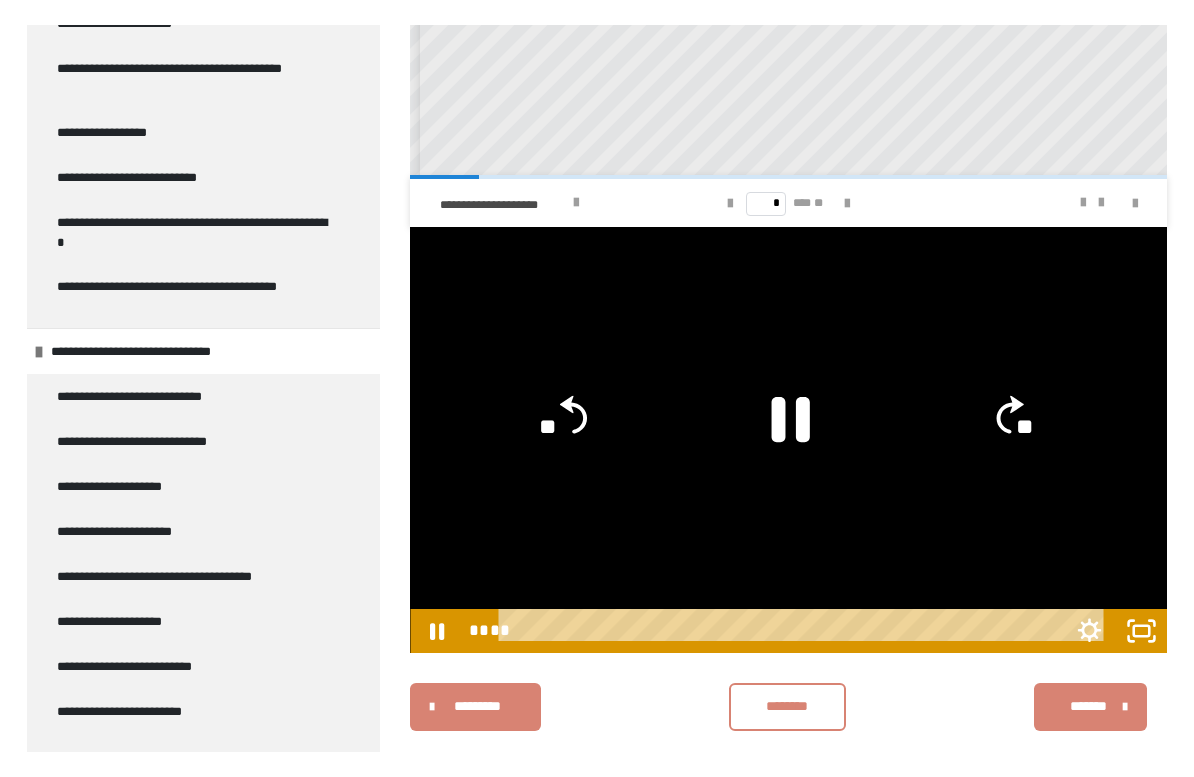 scroll, scrollTop: 24, scrollLeft: 0, axis: vertical 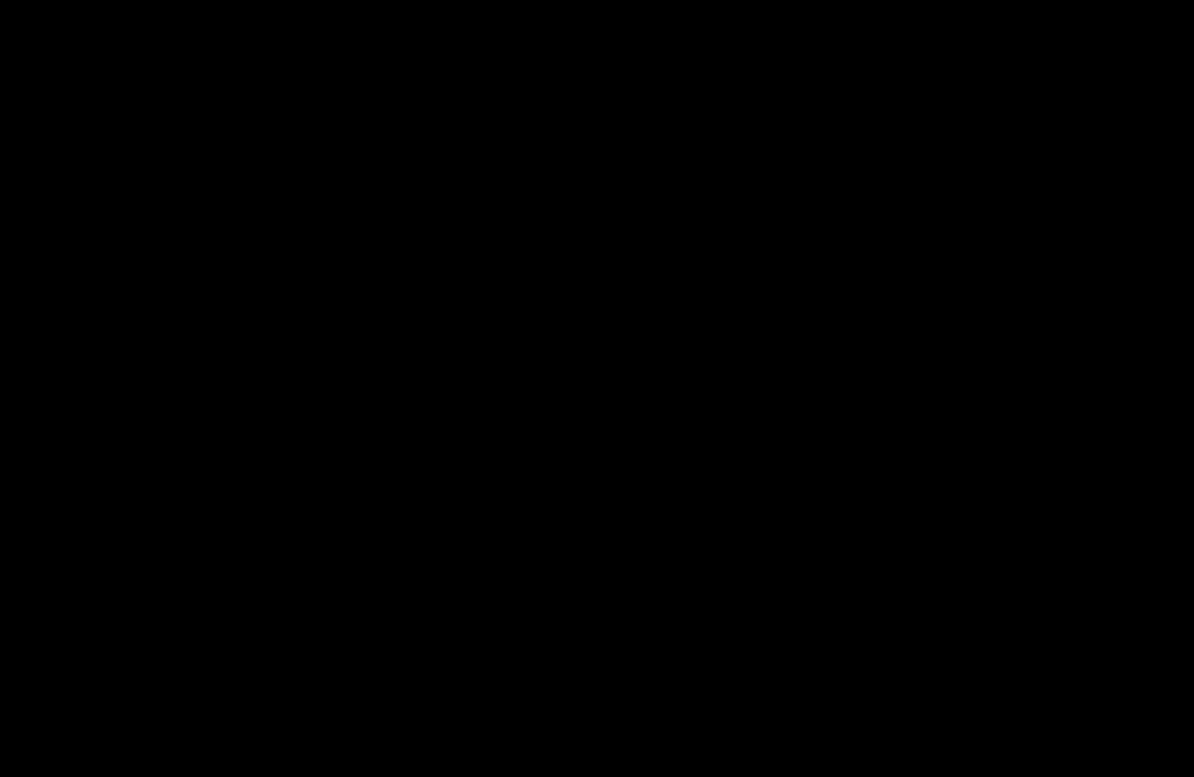 click at bounding box center (597, 388) 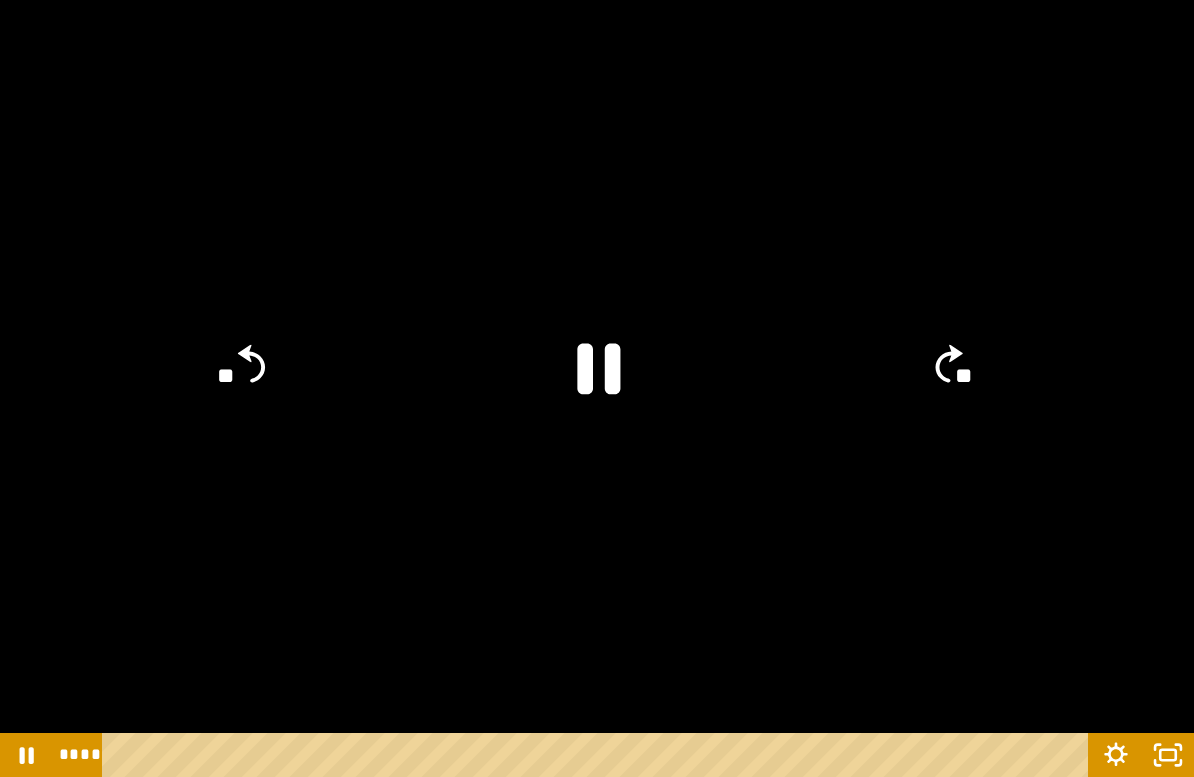 click 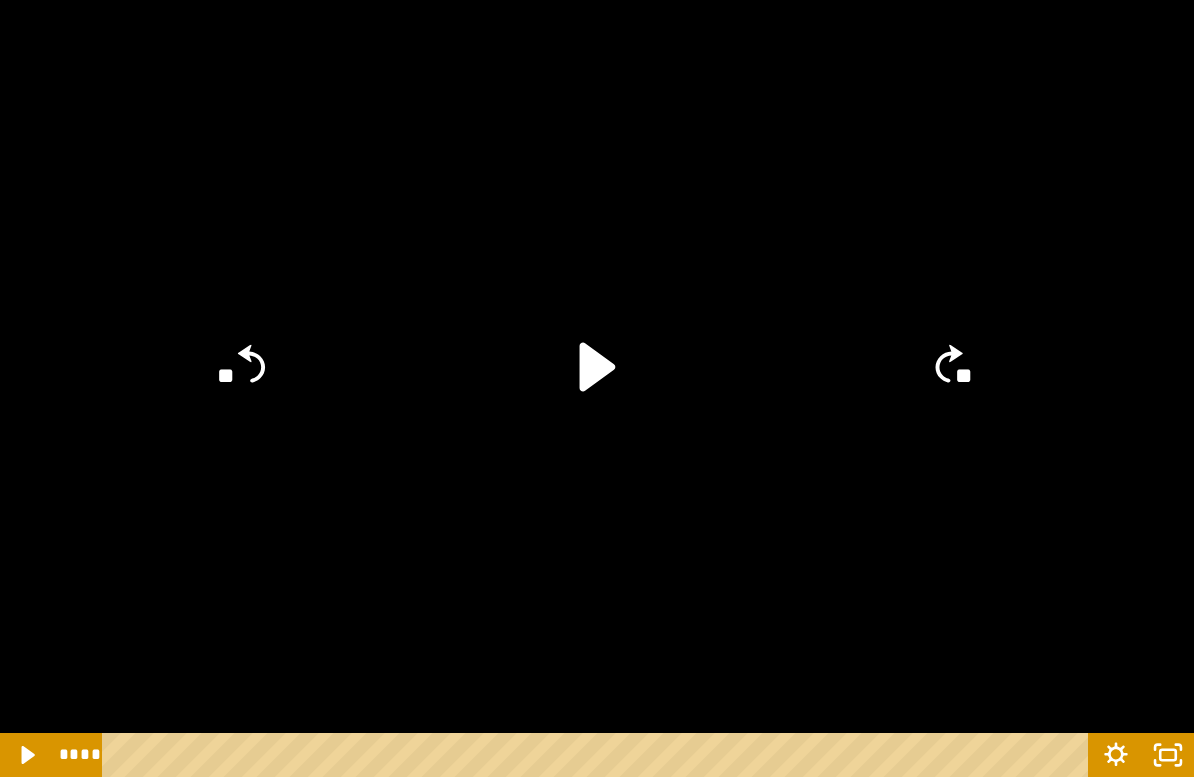 click 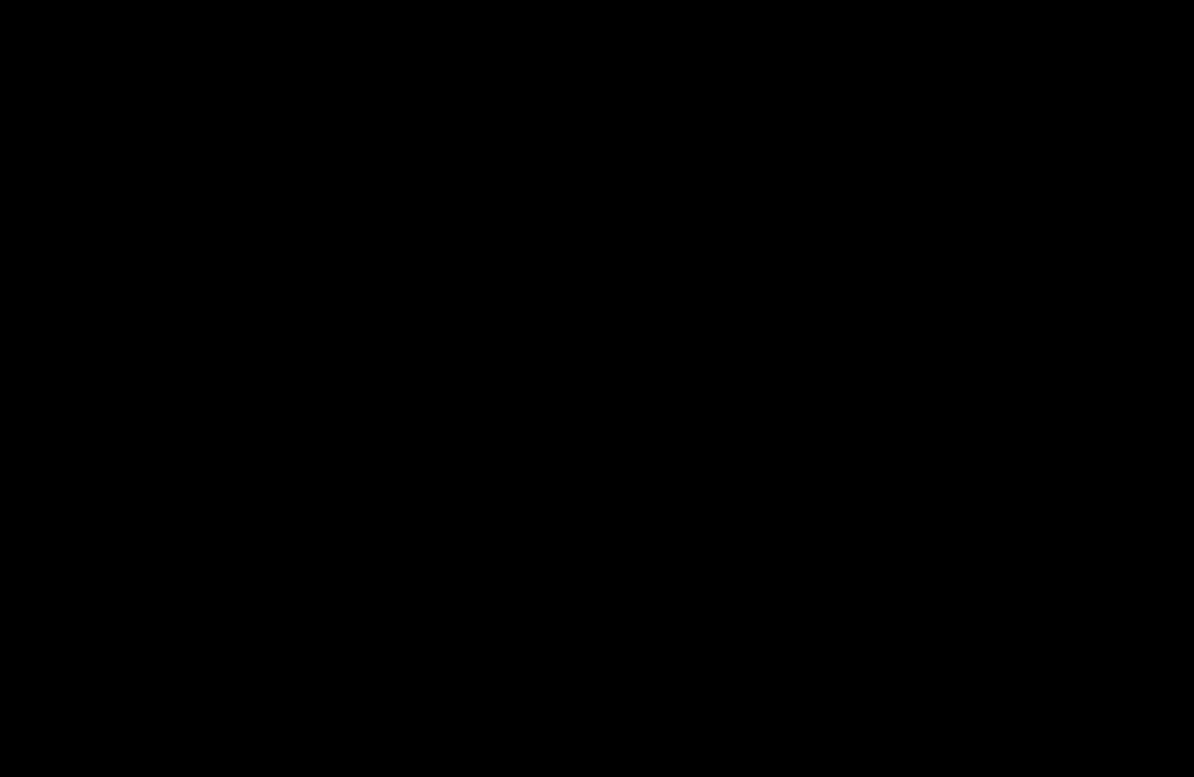 click at bounding box center (597, 388) 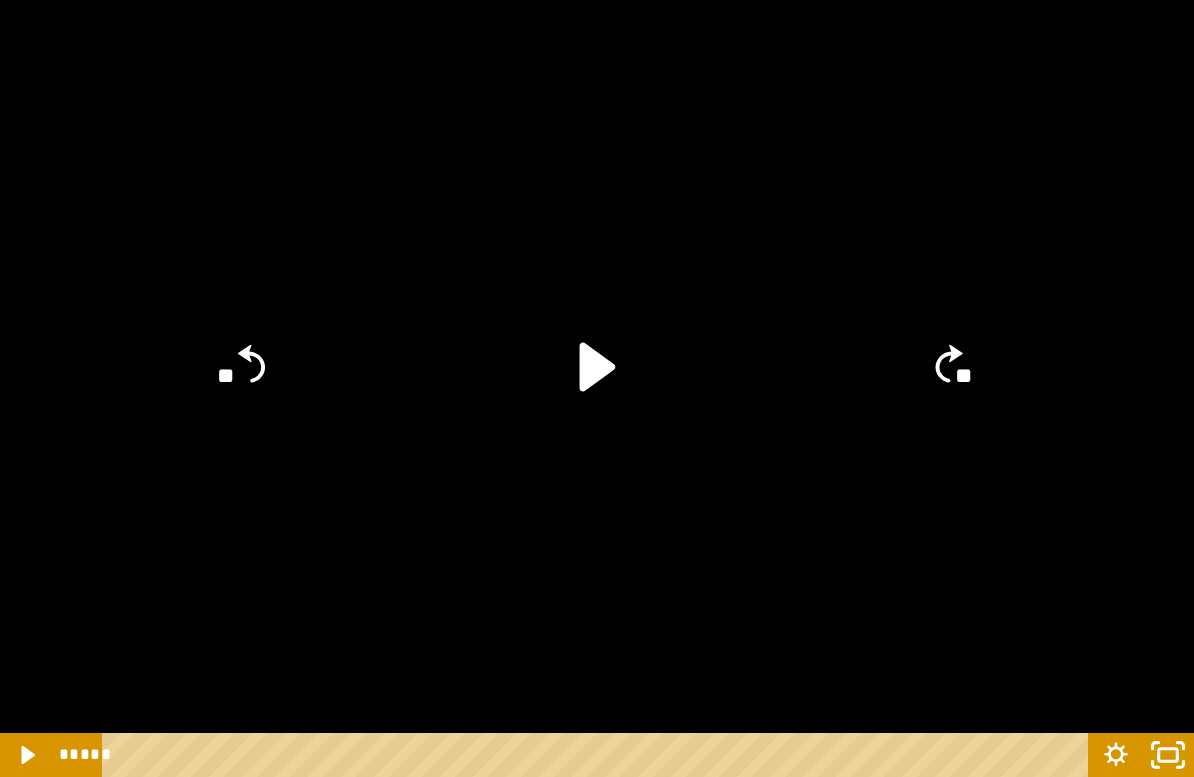 click 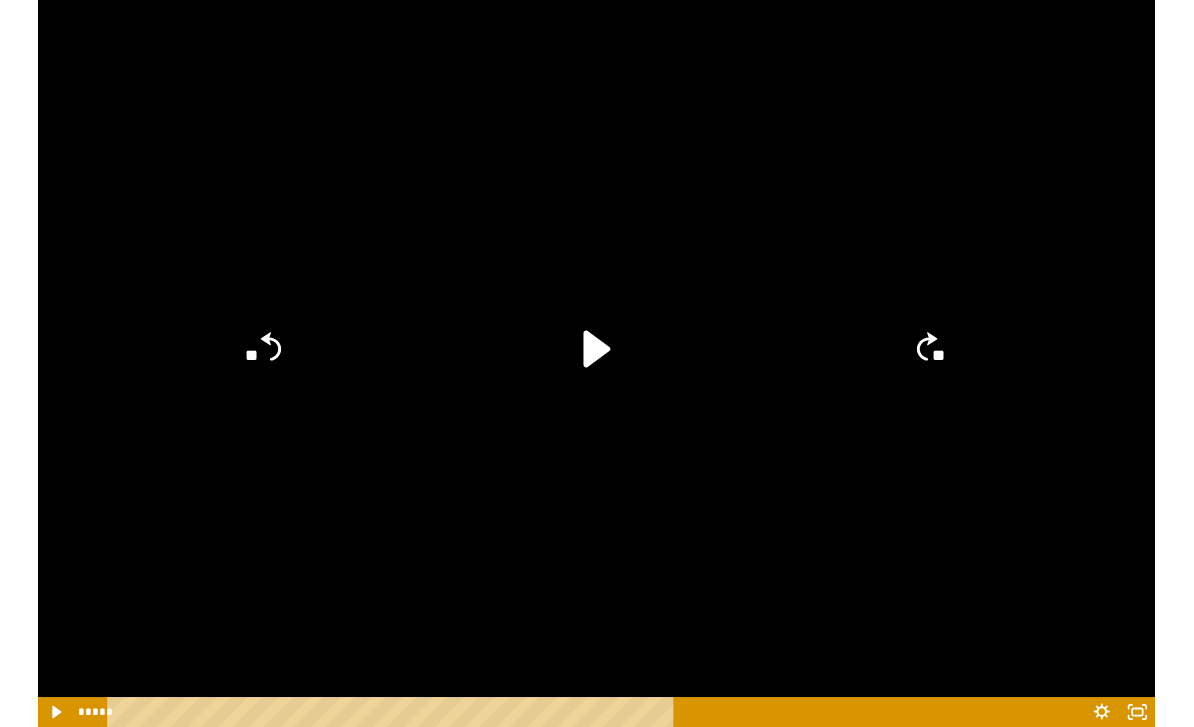 scroll, scrollTop: 647, scrollLeft: 0, axis: vertical 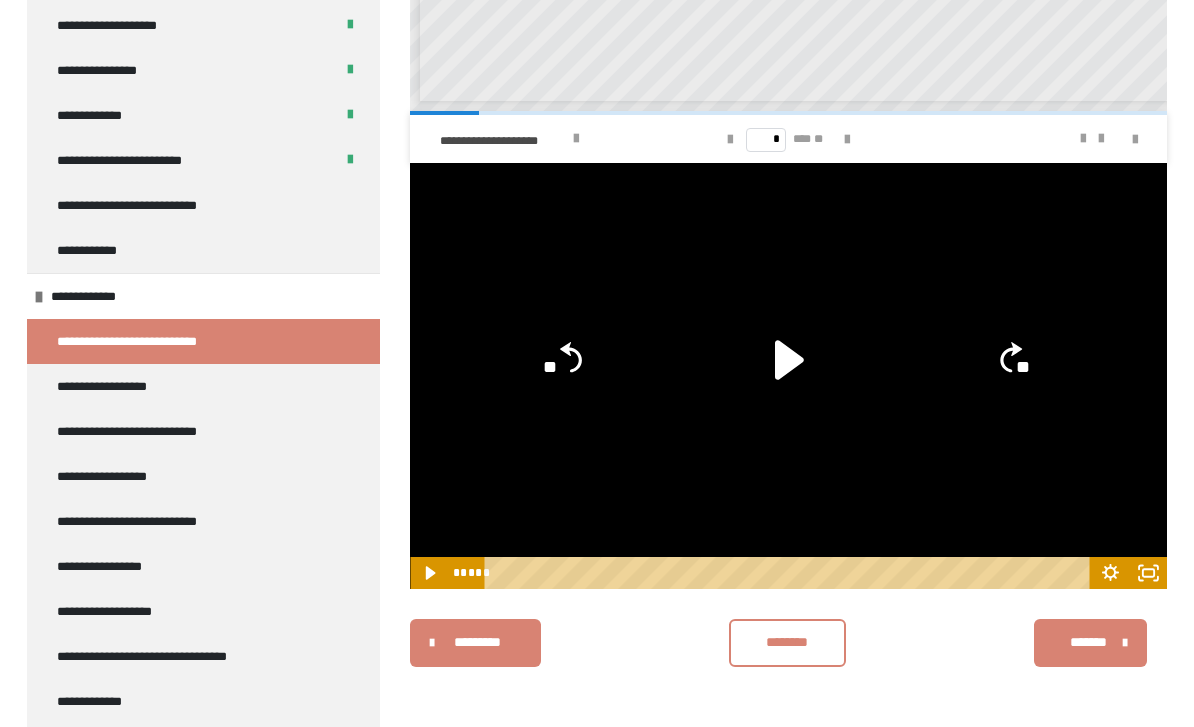 click on "********" at bounding box center (787, 643) 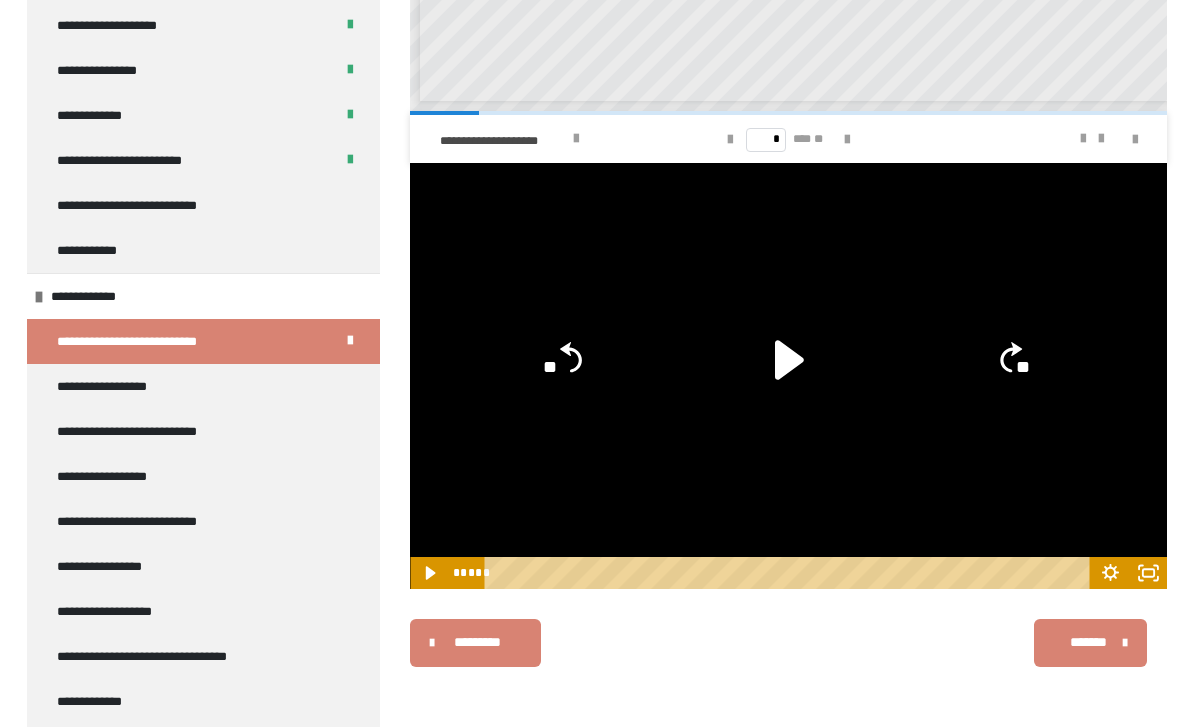 click on "*******" at bounding box center [1090, 643] 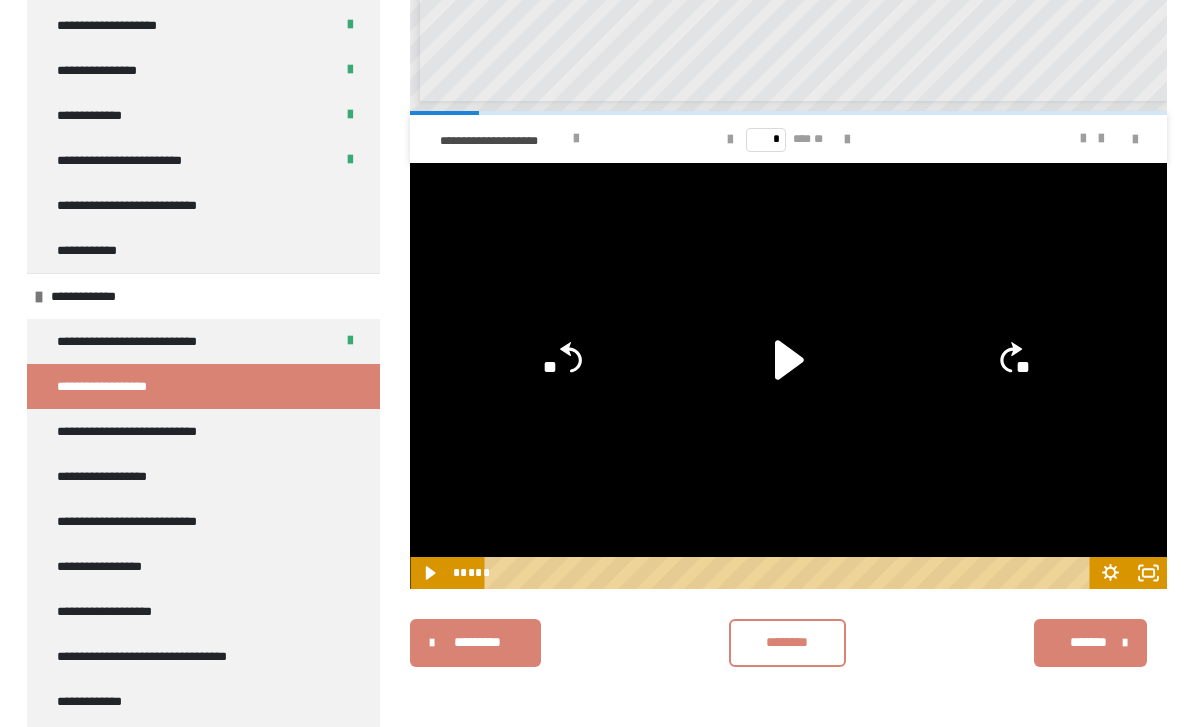 scroll, scrollTop: 404, scrollLeft: 0, axis: vertical 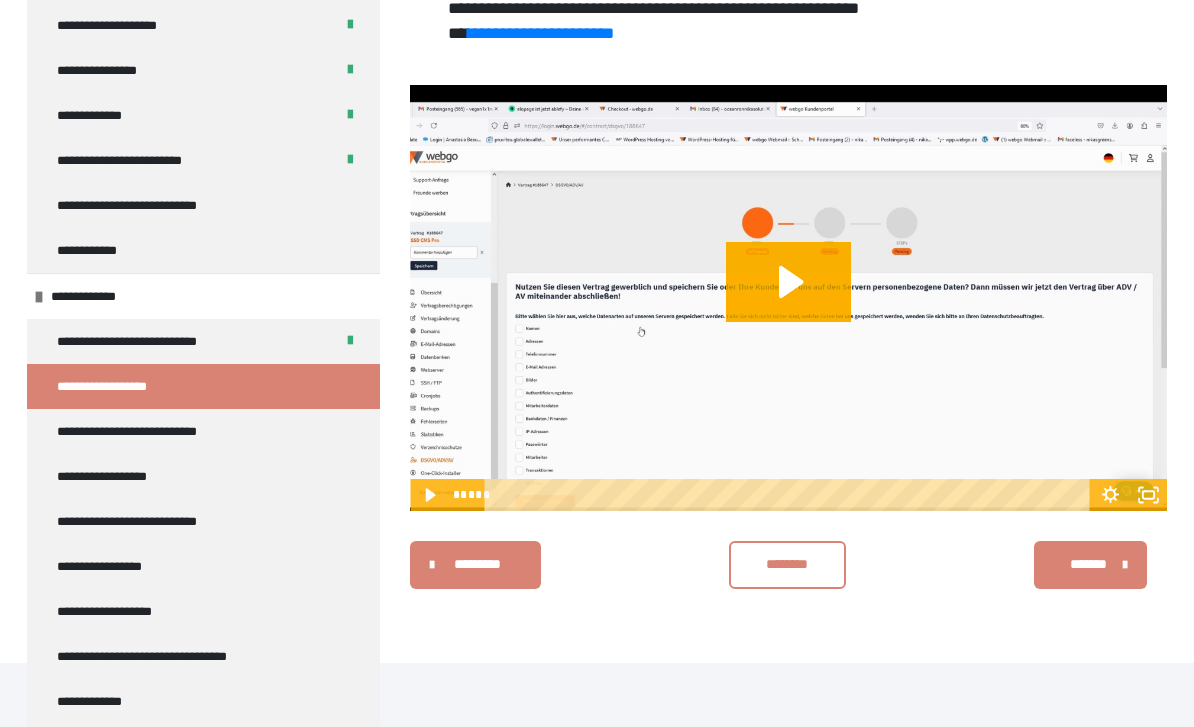 click 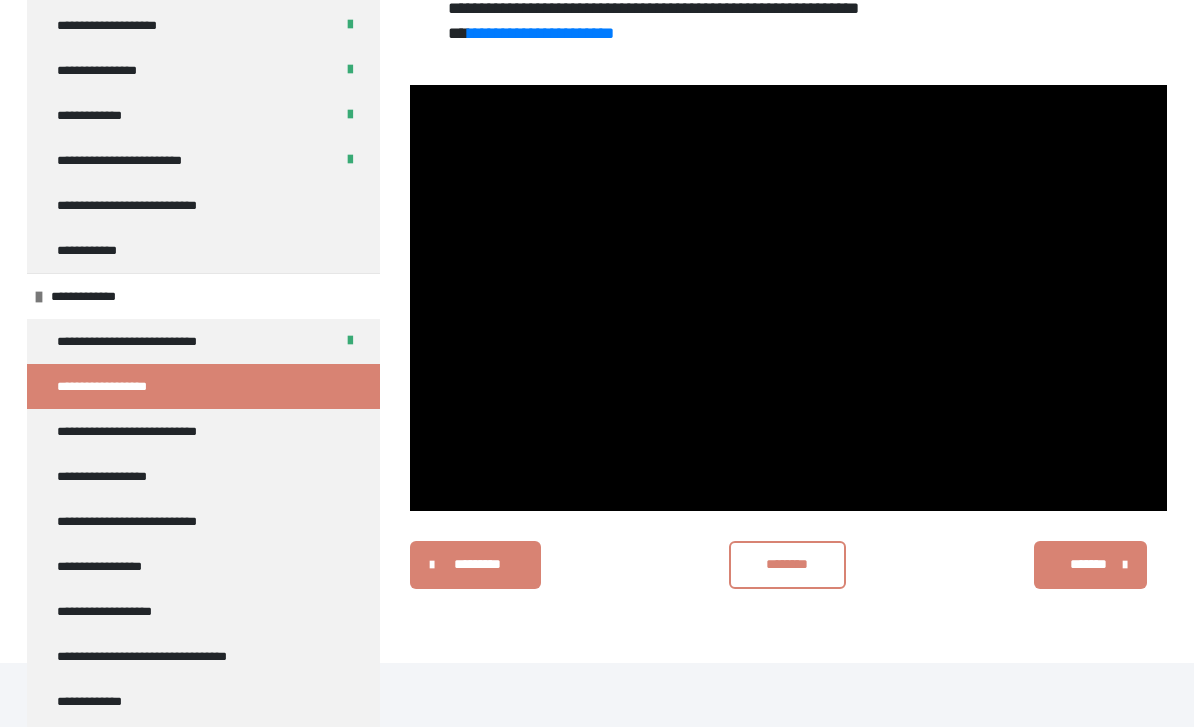 click at bounding box center [788, 298] 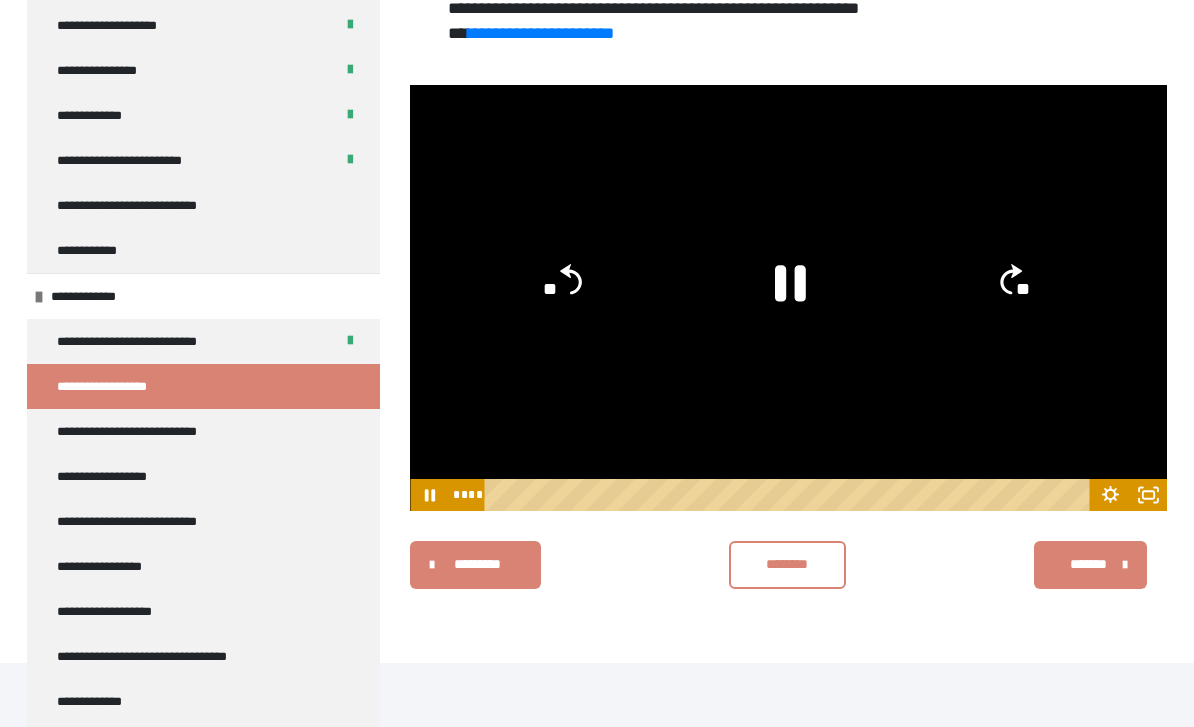 click 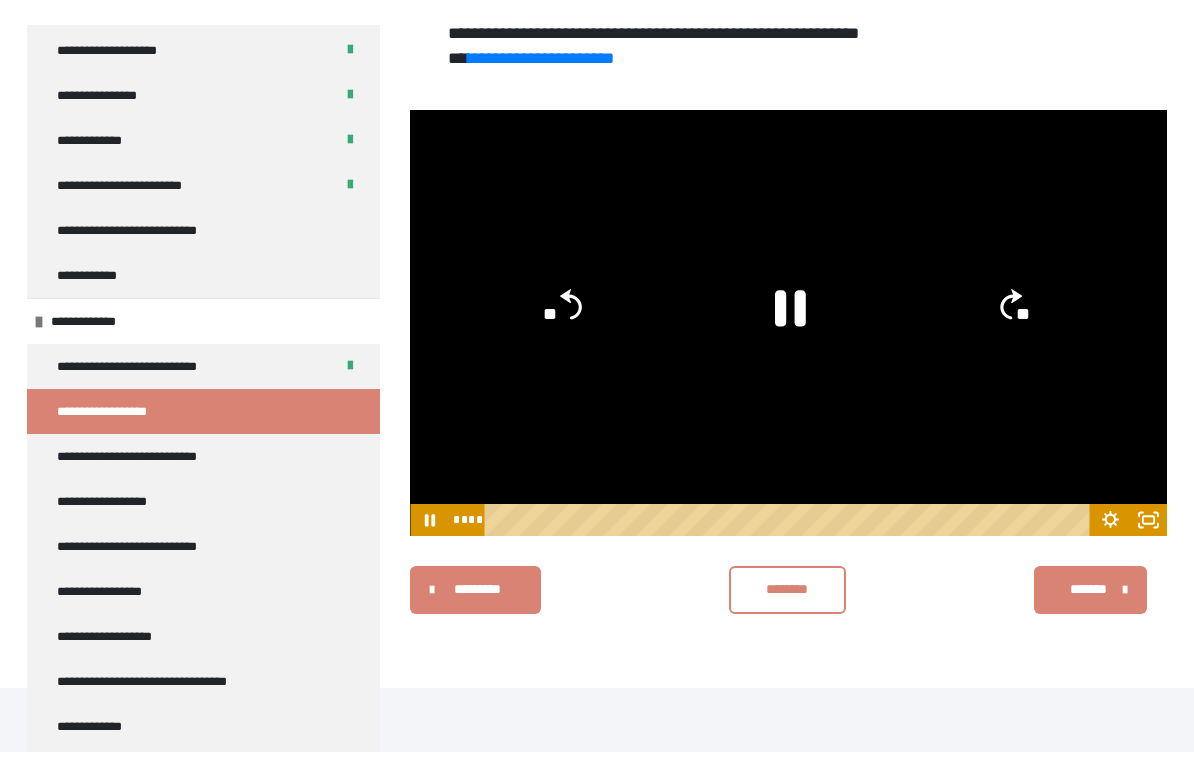 scroll, scrollTop: 24, scrollLeft: 0, axis: vertical 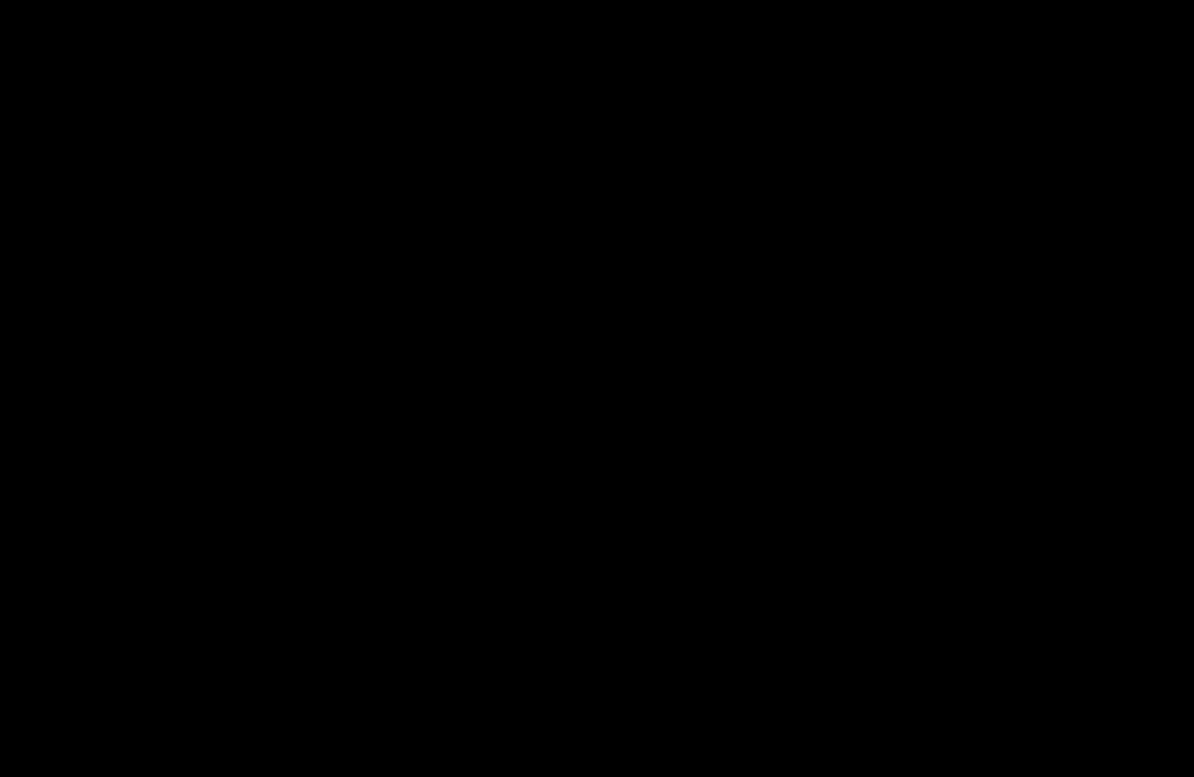 click at bounding box center [597, 388] 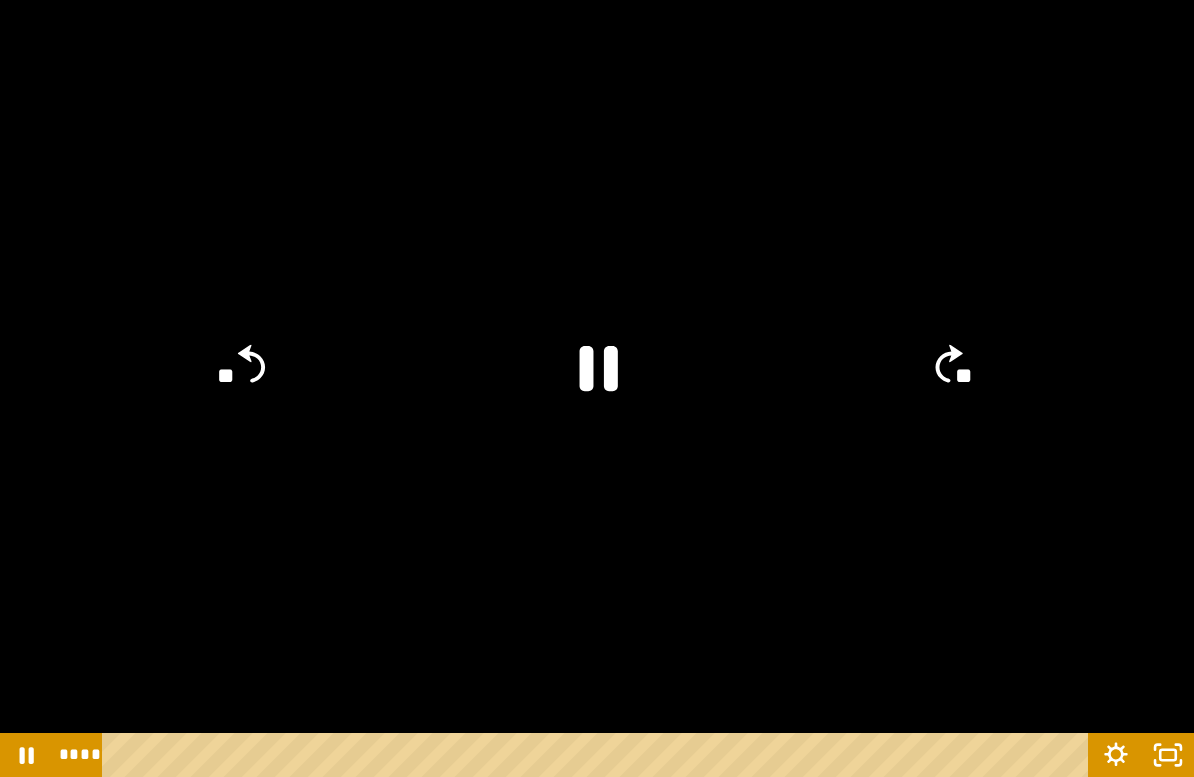 click at bounding box center (597, 388) 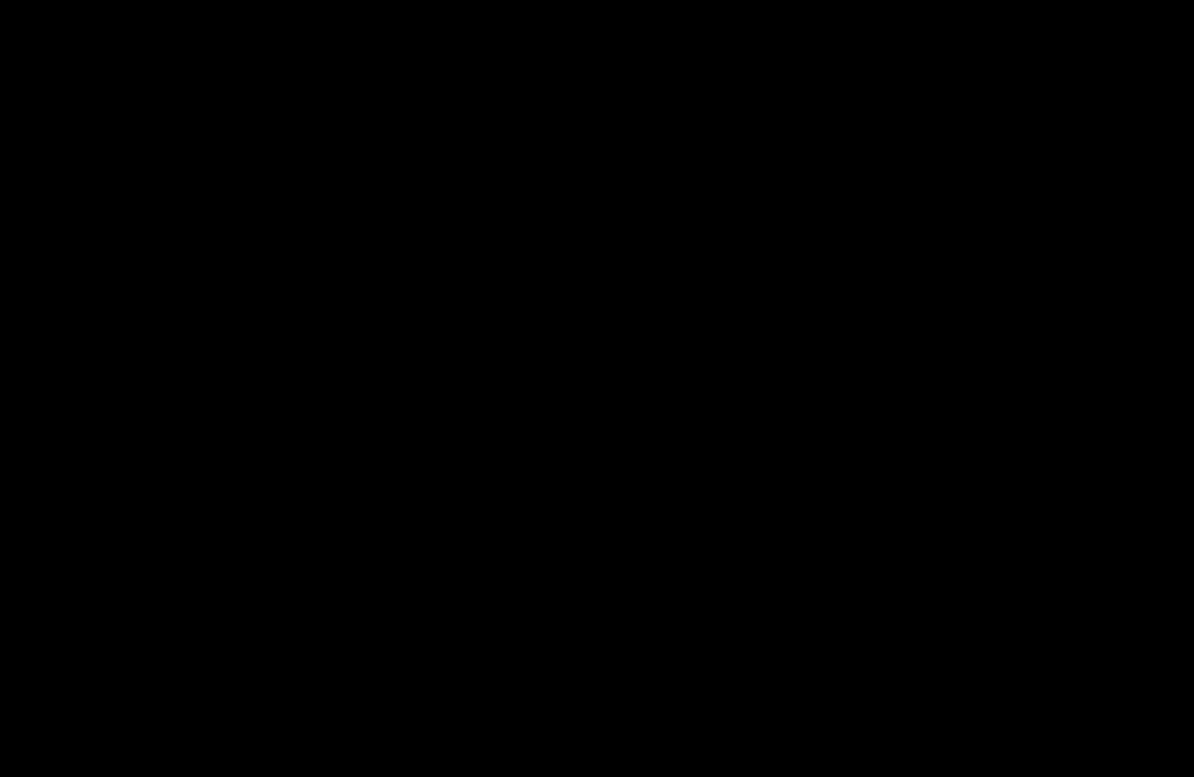 click at bounding box center [597, 388] 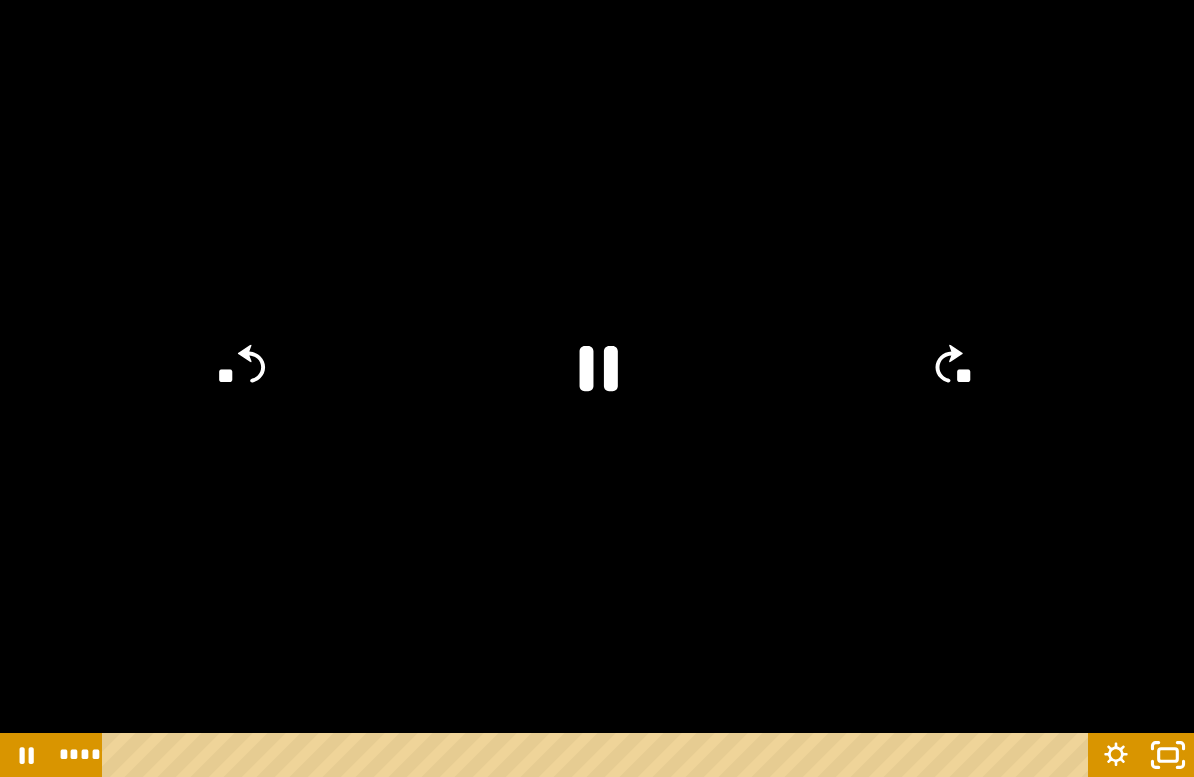 click 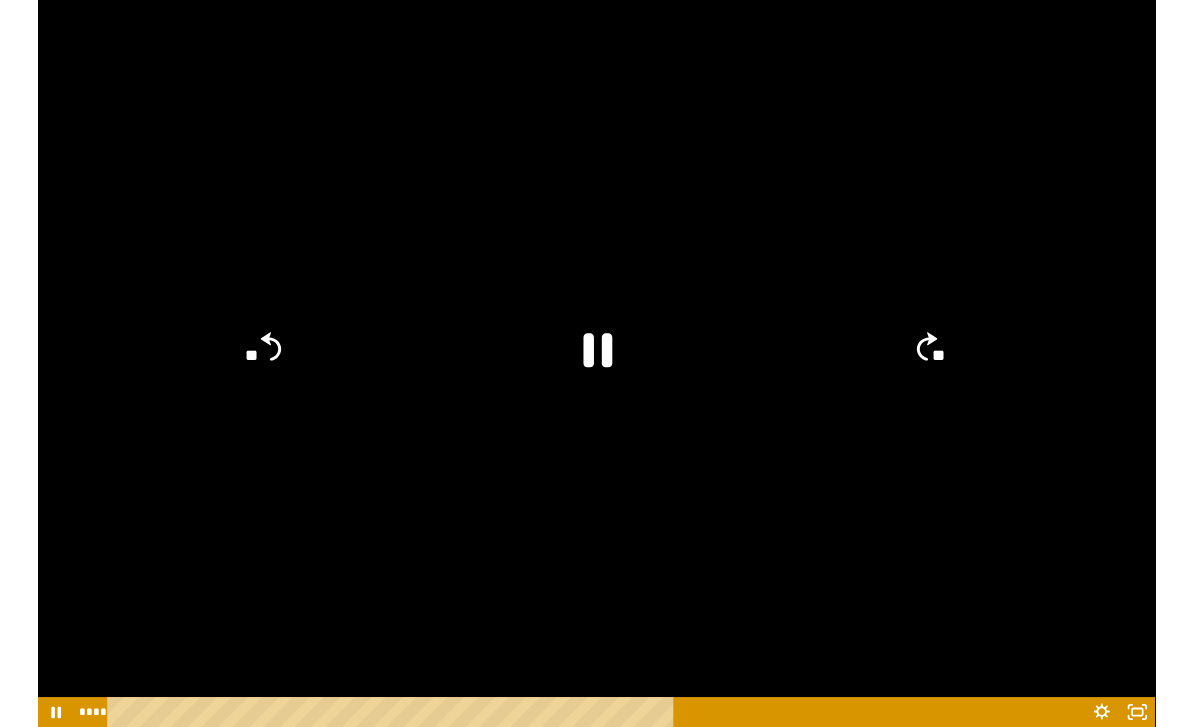 scroll, scrollTop: 404, scrollLeft: 0, axis: vertical 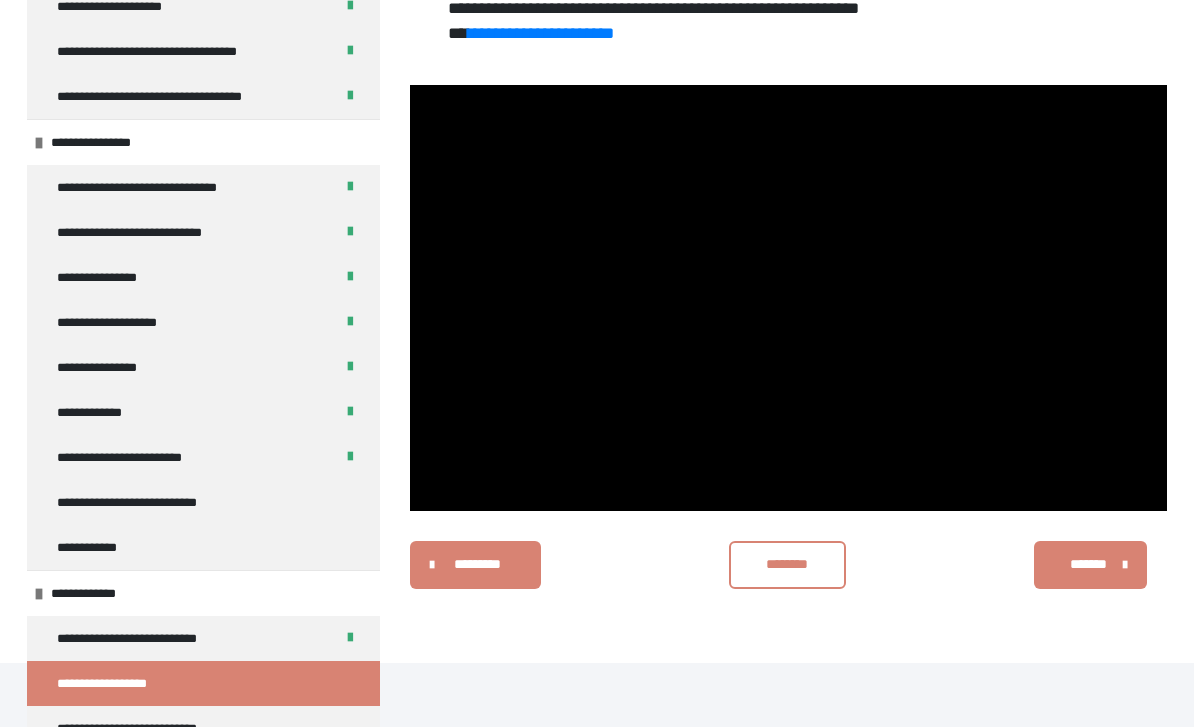 click on "**********" at bounding box center (203, 277) 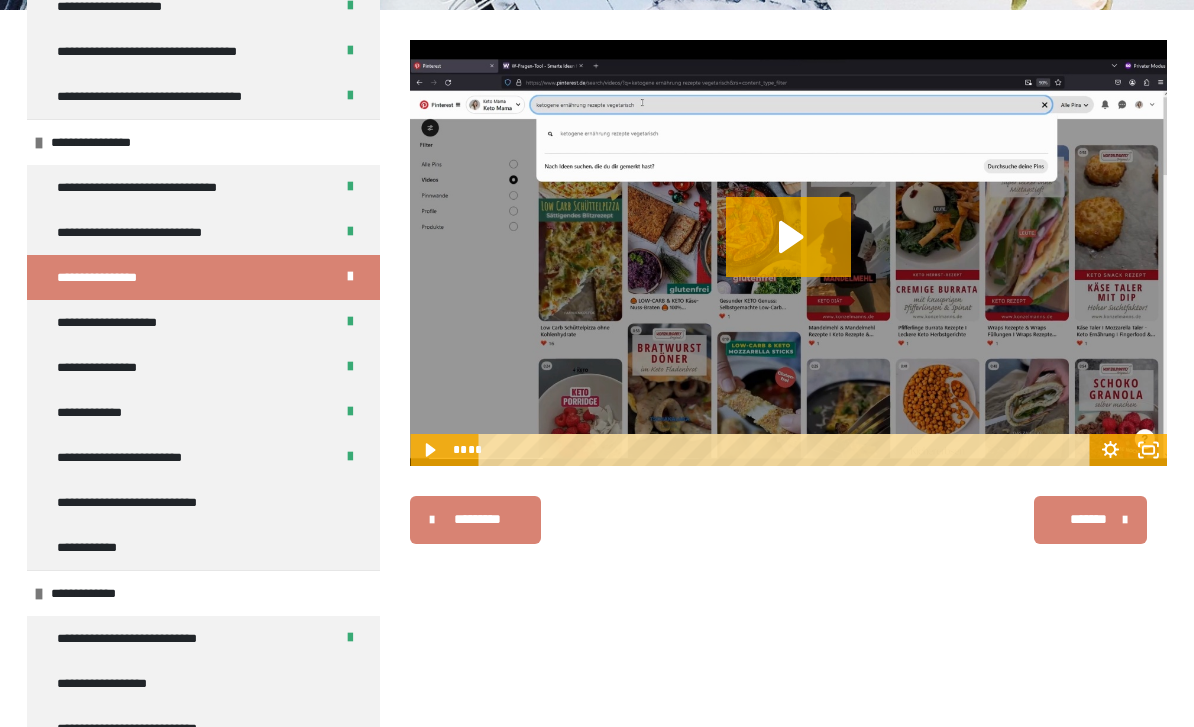 click 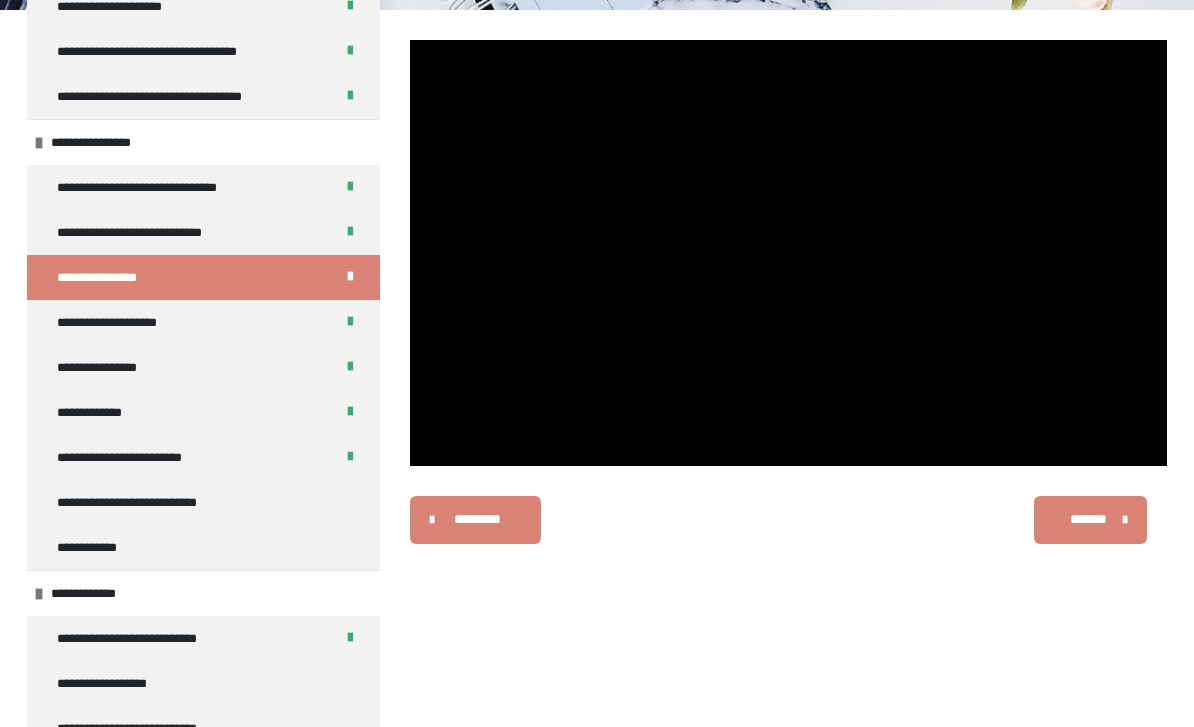 click at bounding box center [788, 253] 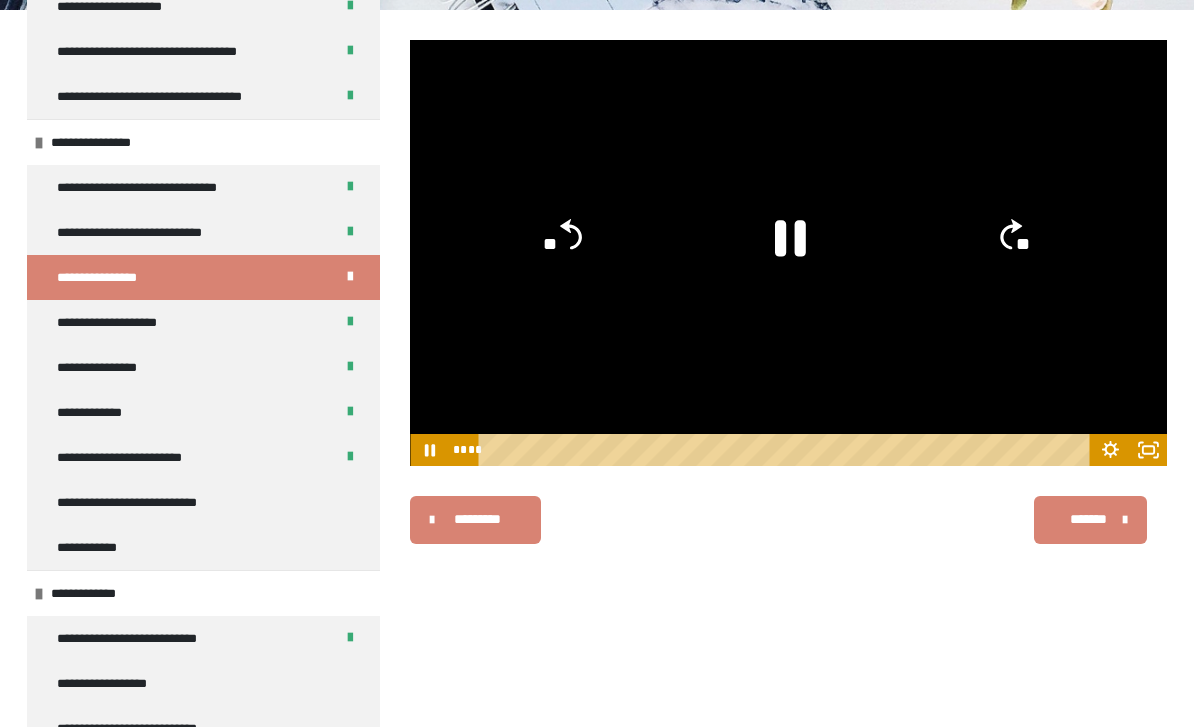 click 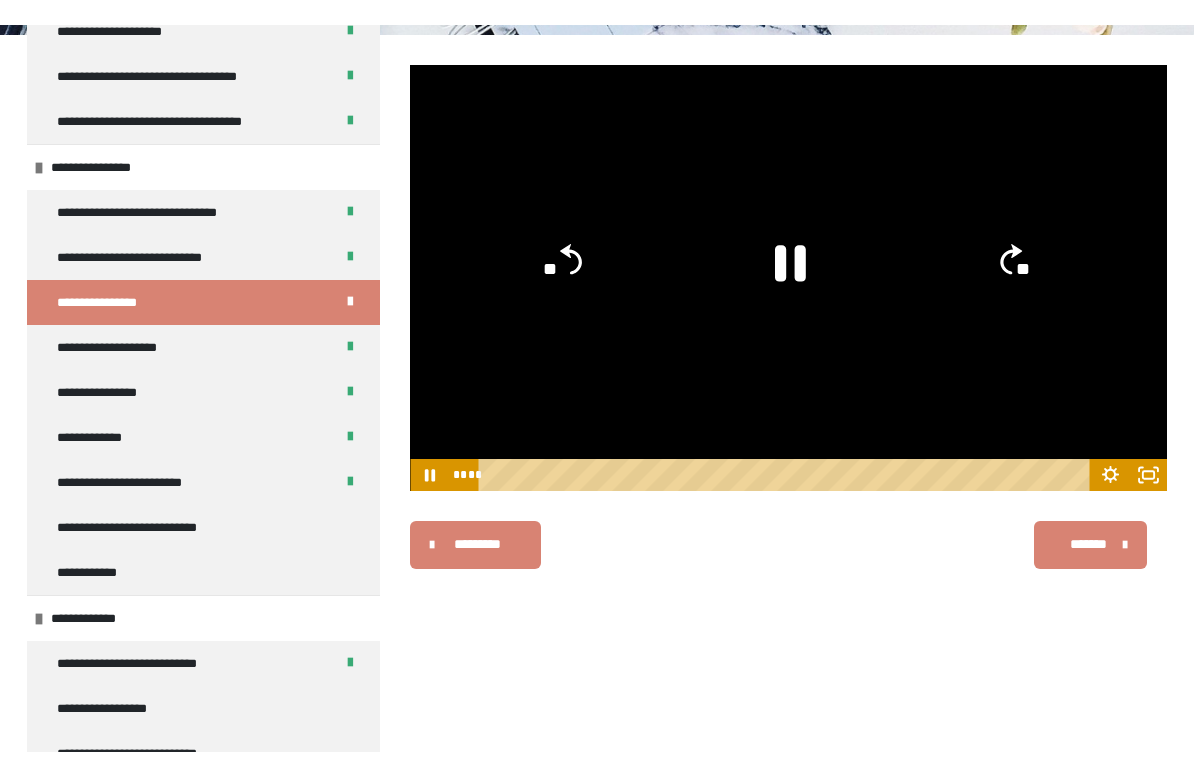 scroll, scrollTop: 24, scrollLeft: 0, axis: vertical 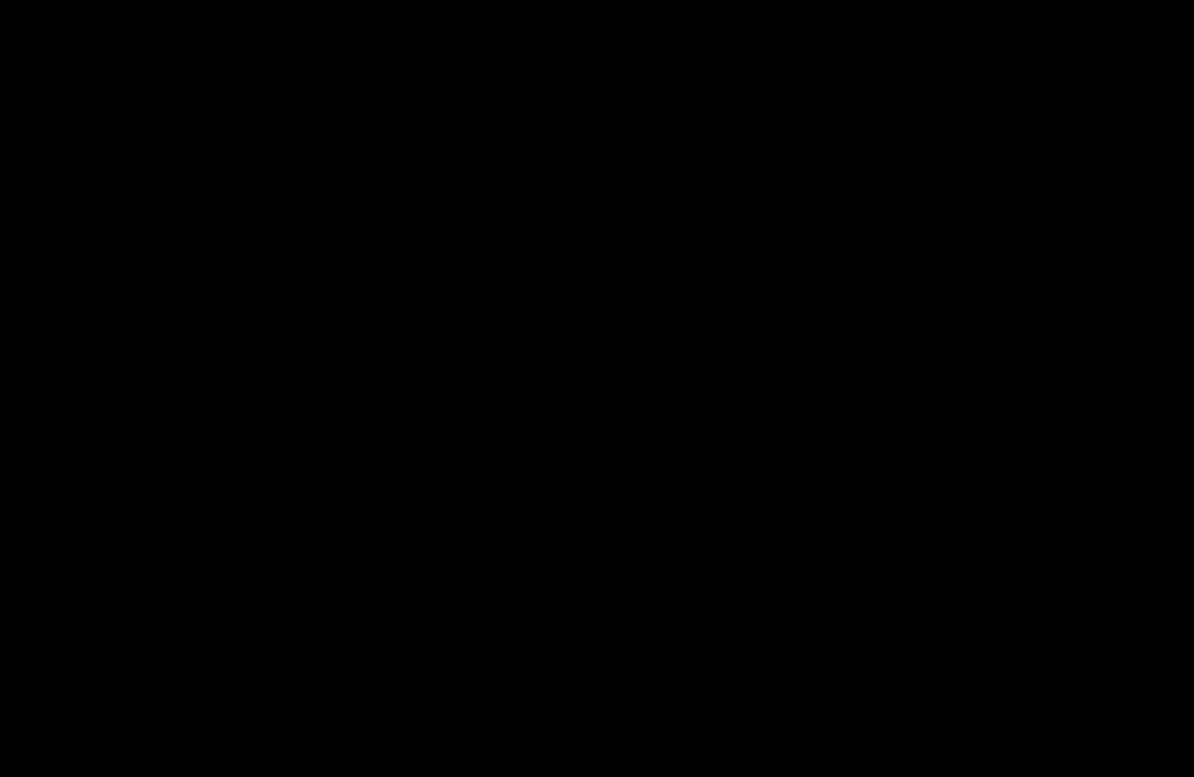 click at bounding box center [597, 388] 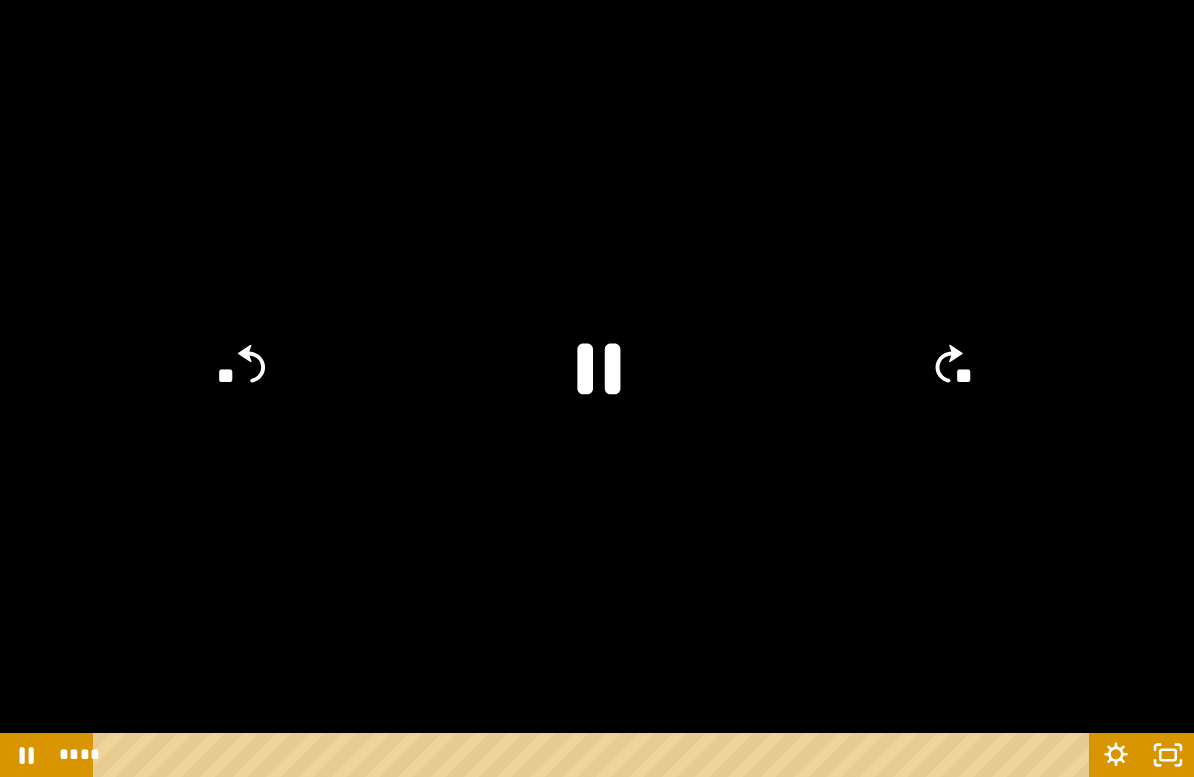 click 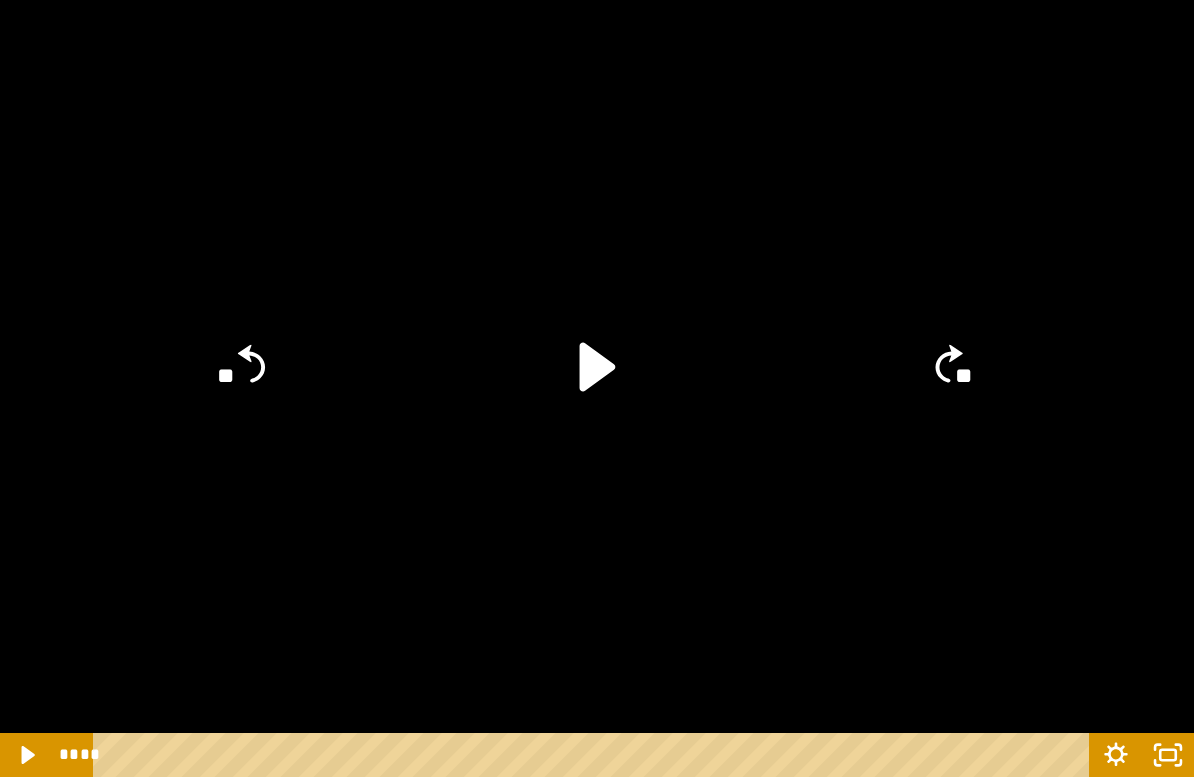 click 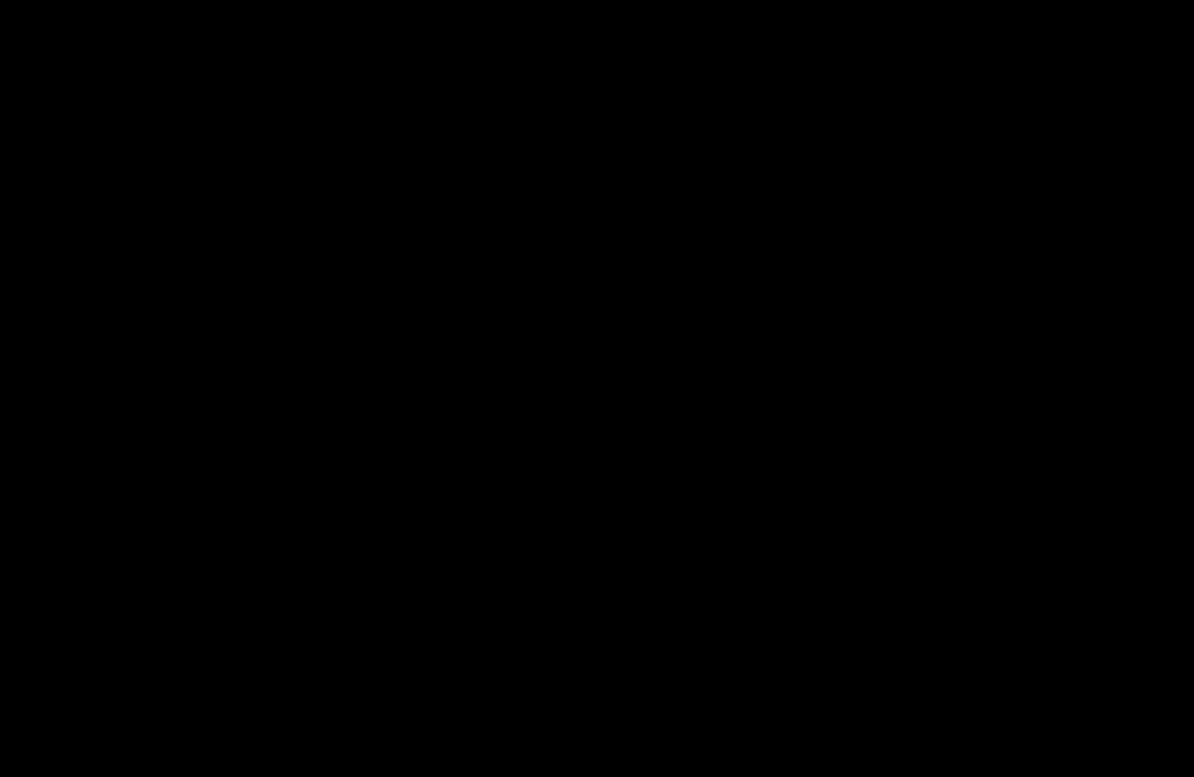 click at bounding box center (597, 388) 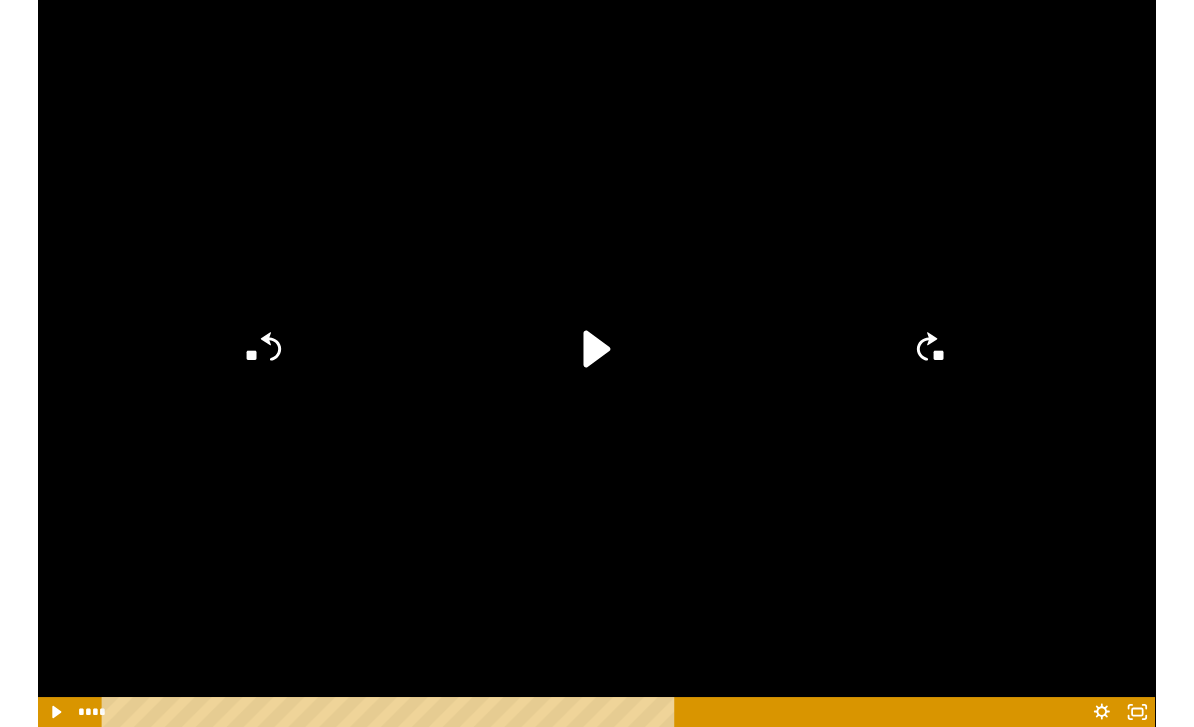 scroll, scrollTop: 270, scrollLeft: 0, axis: vertical 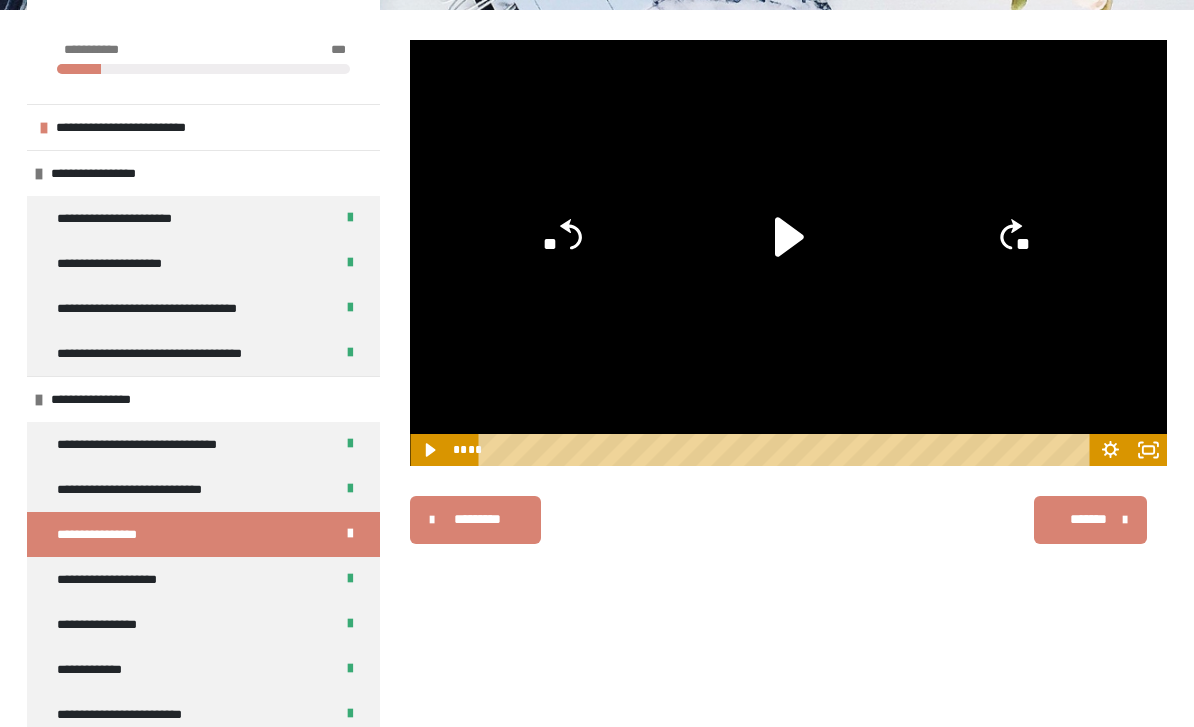 click on "*******" at bounding box center (1088, 519) 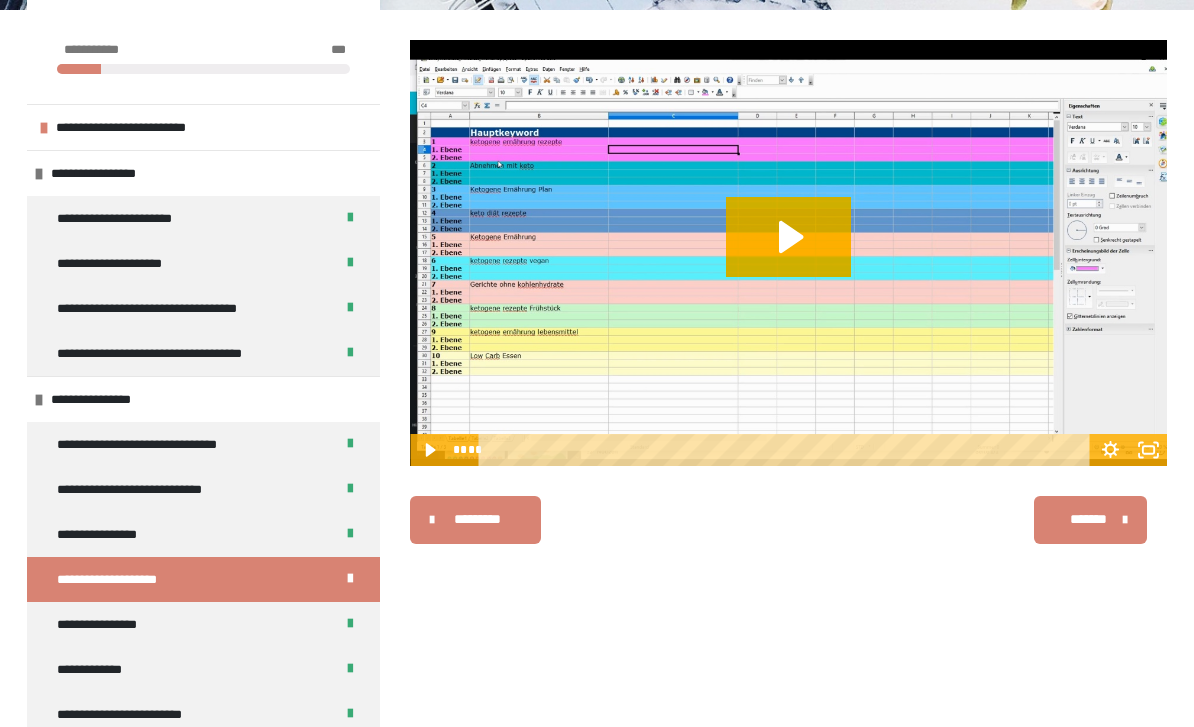click 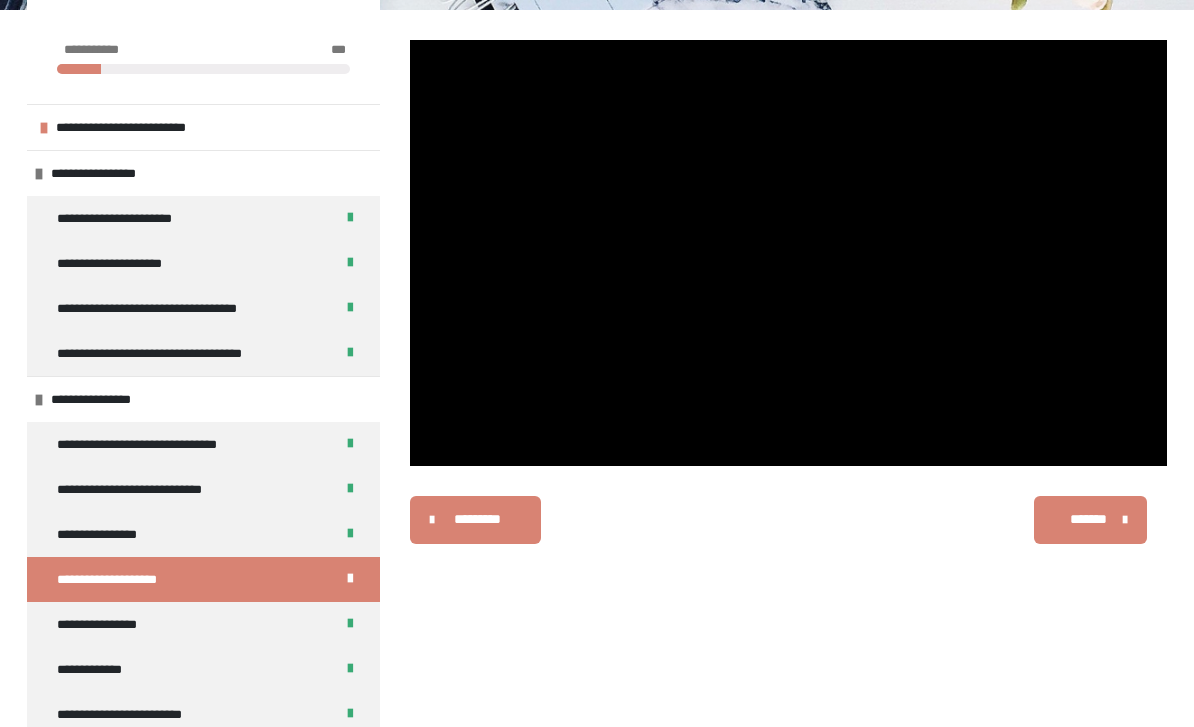 click at bounding box center [788, 253] 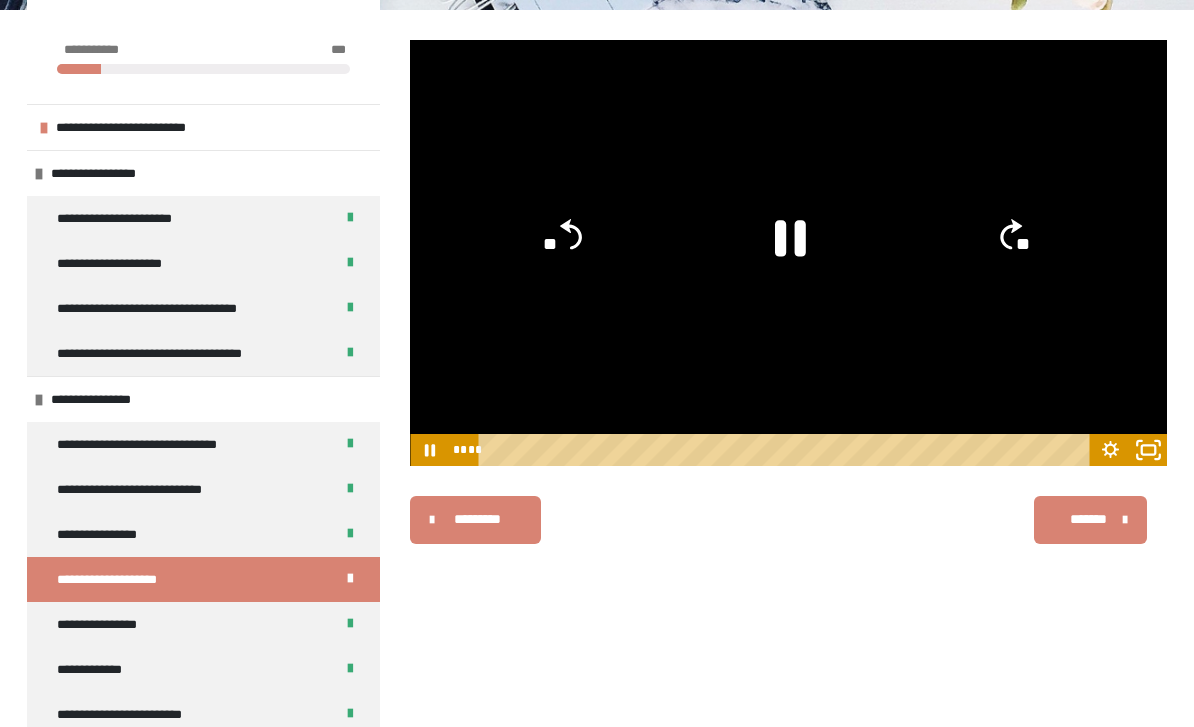 click 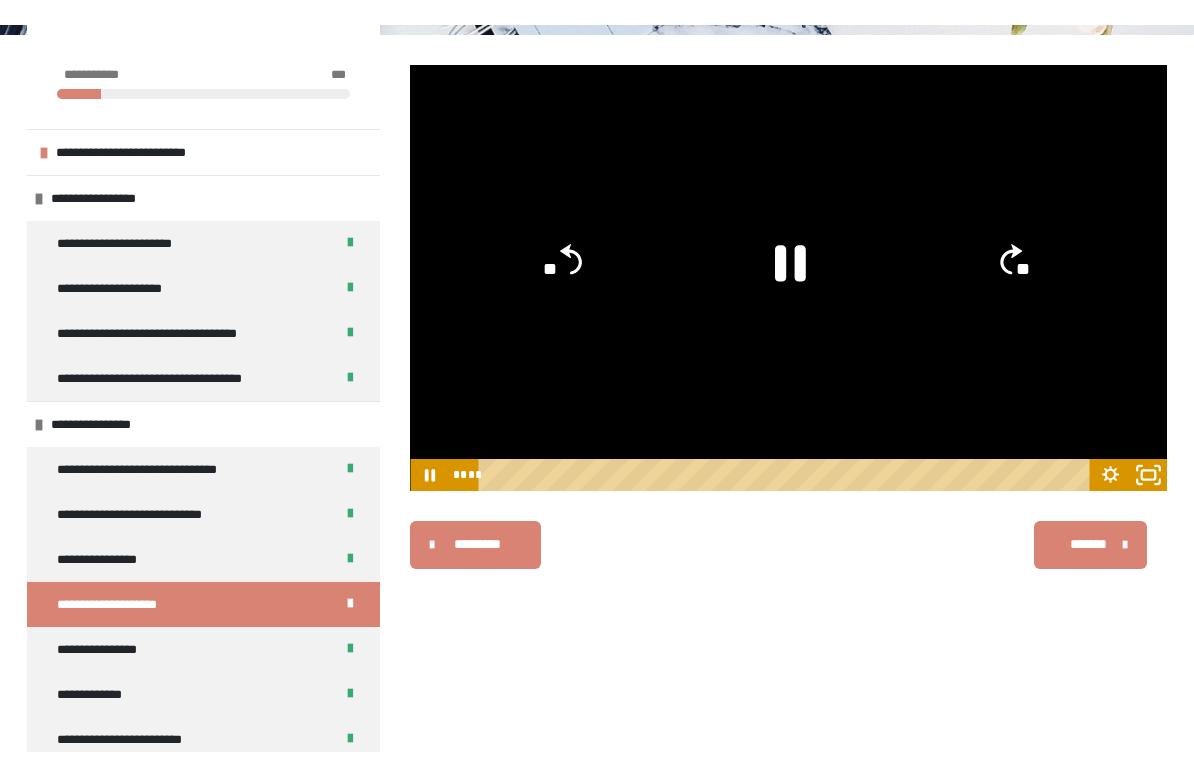 scroll, scrollTop: 24, scrollLeft: 0, axis: vertical 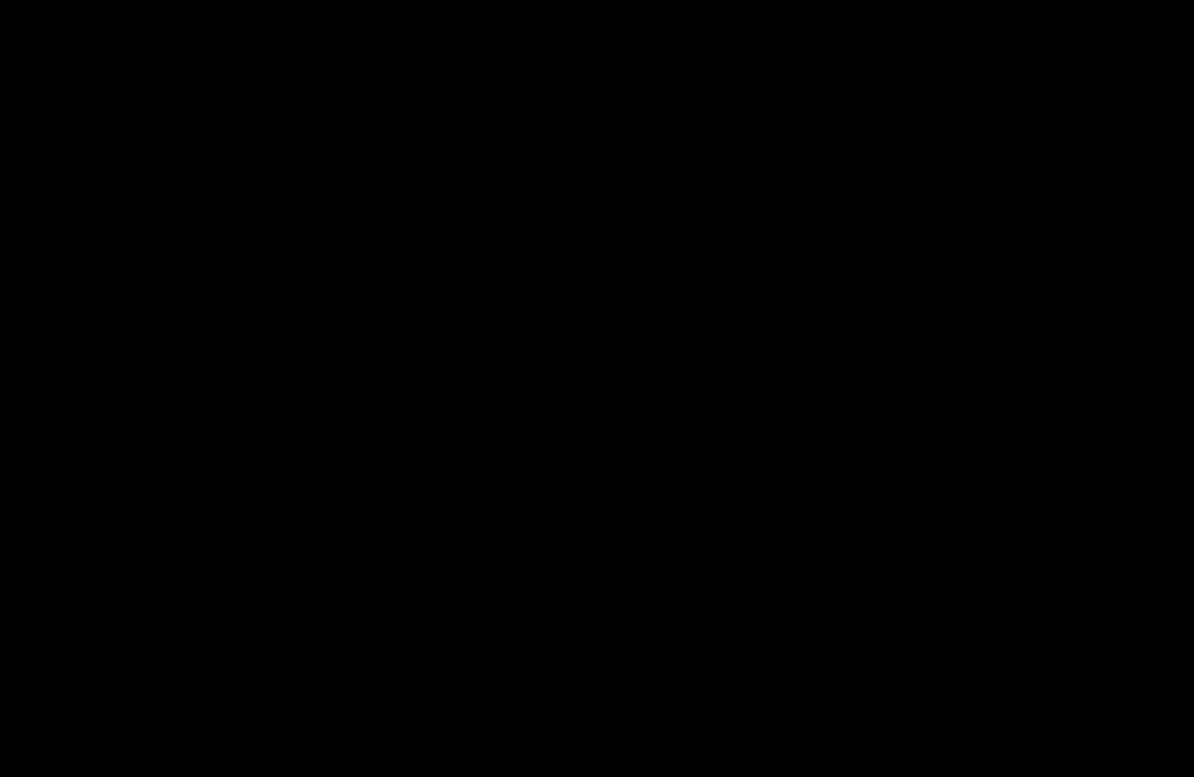 click at bounding box center [597, 388] 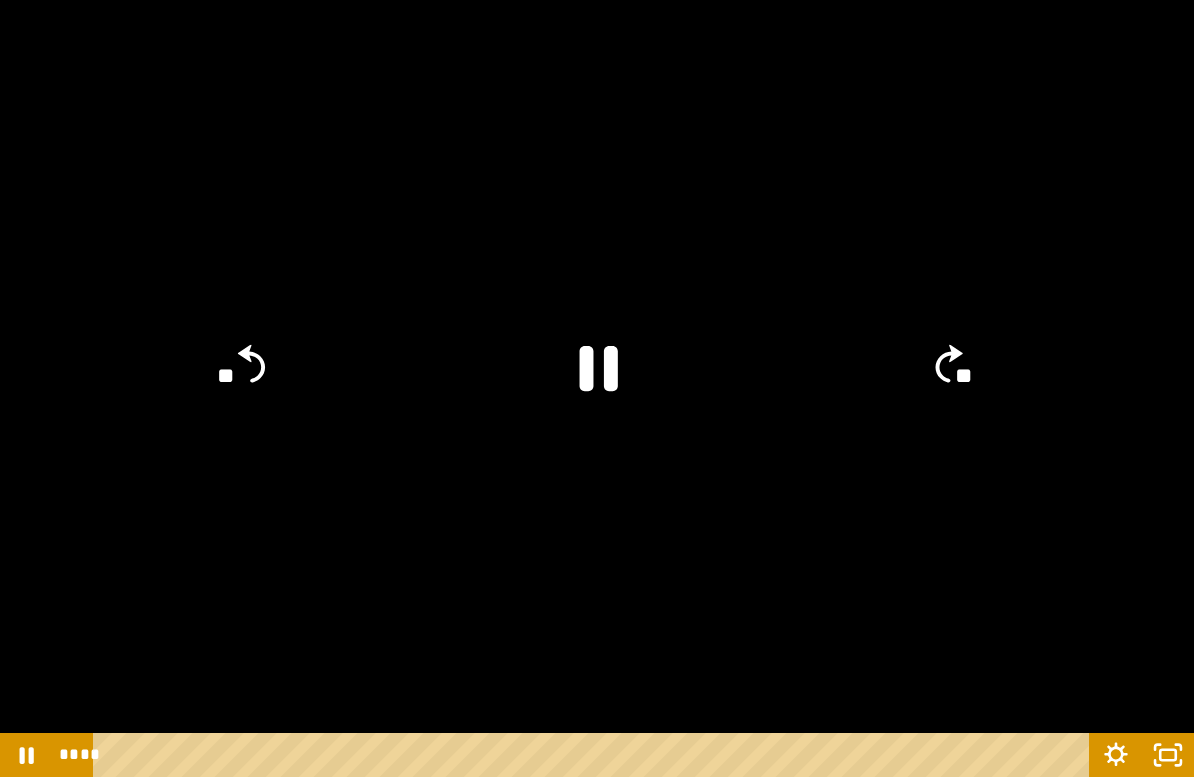 click 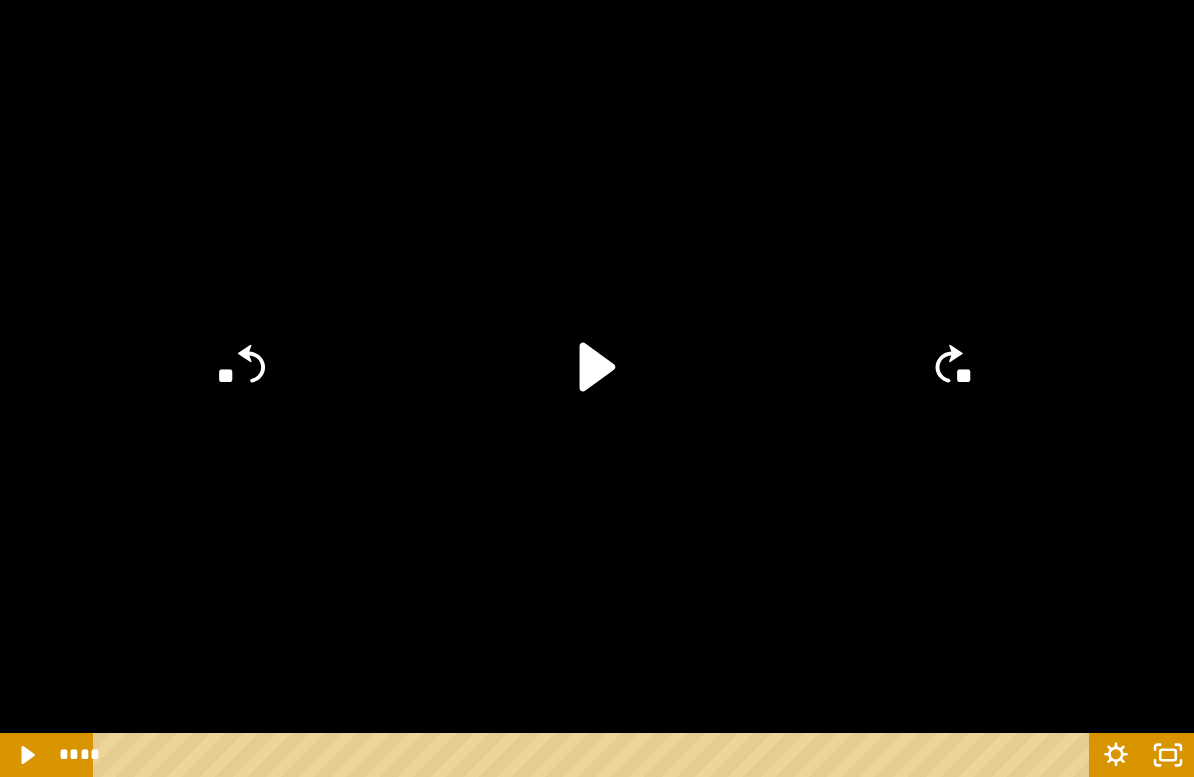 click 